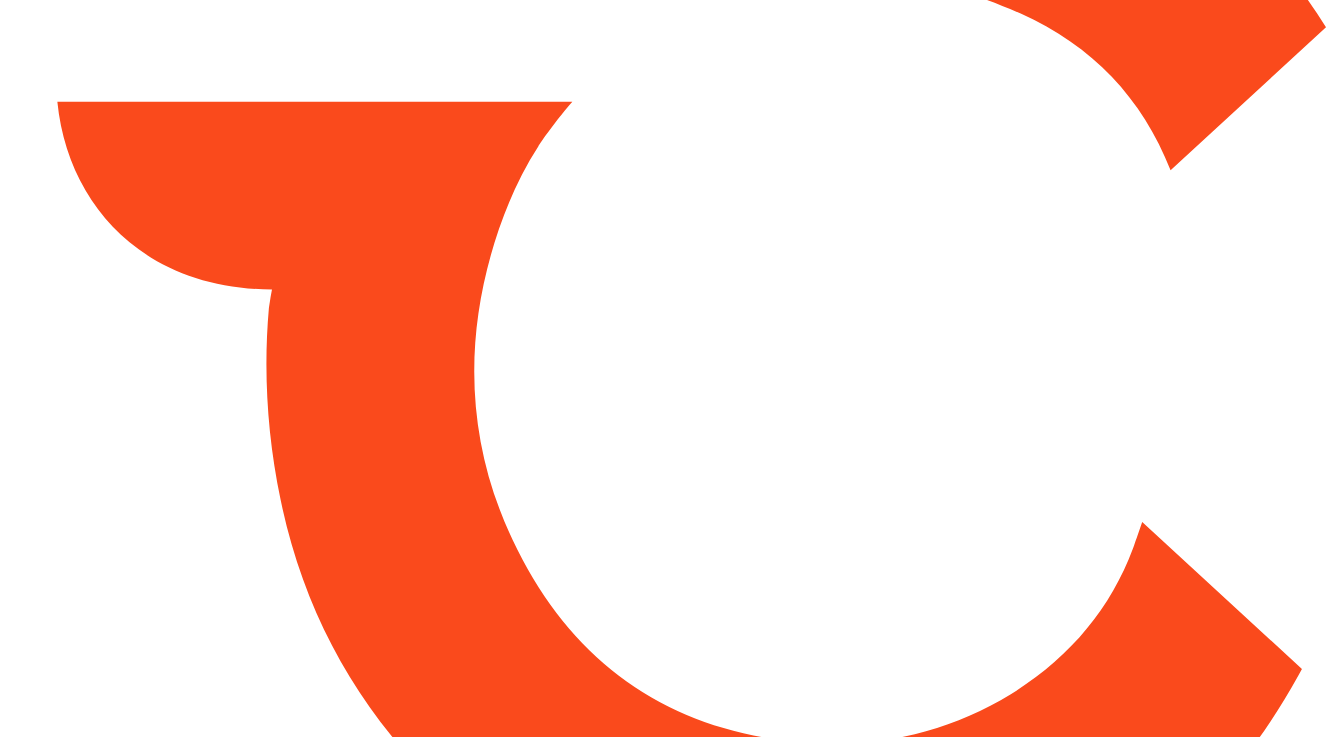 scroll, scrollTop: 0, scrollLeft: 0, axis: both 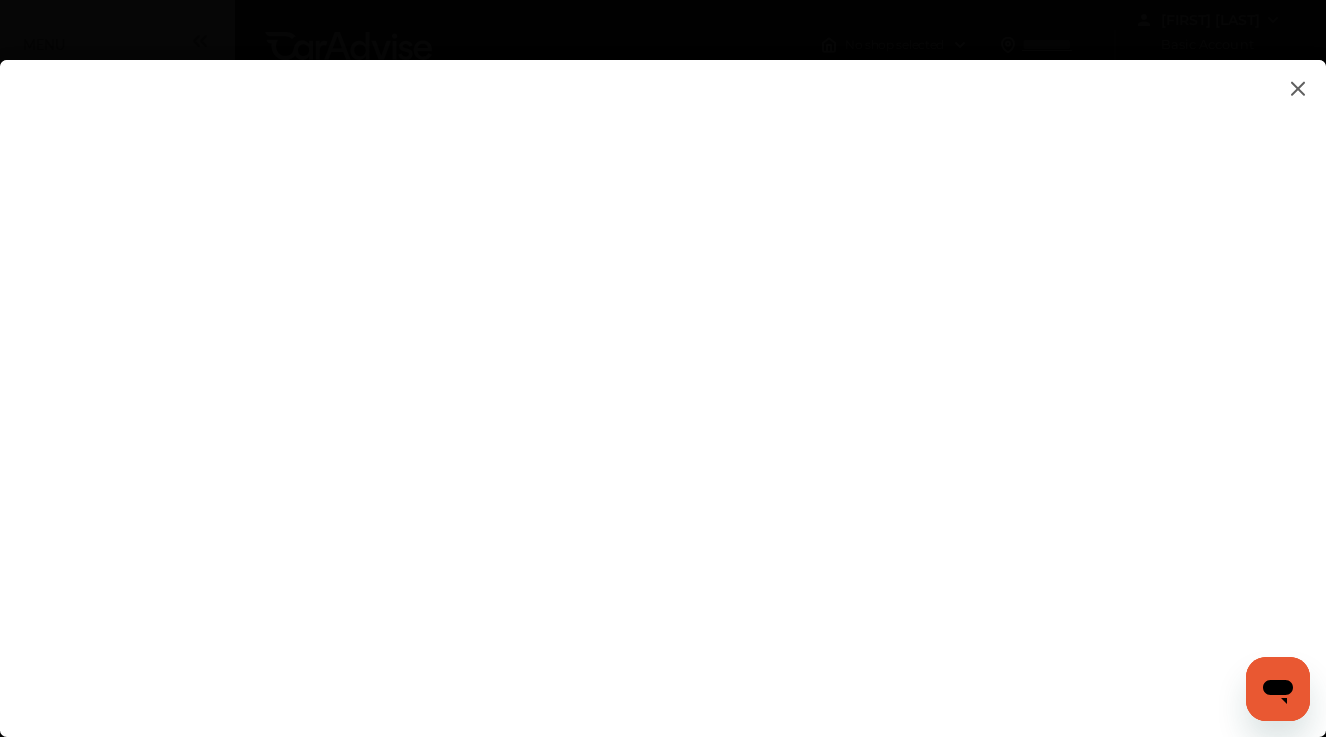 click at bounding box center [663, 378] 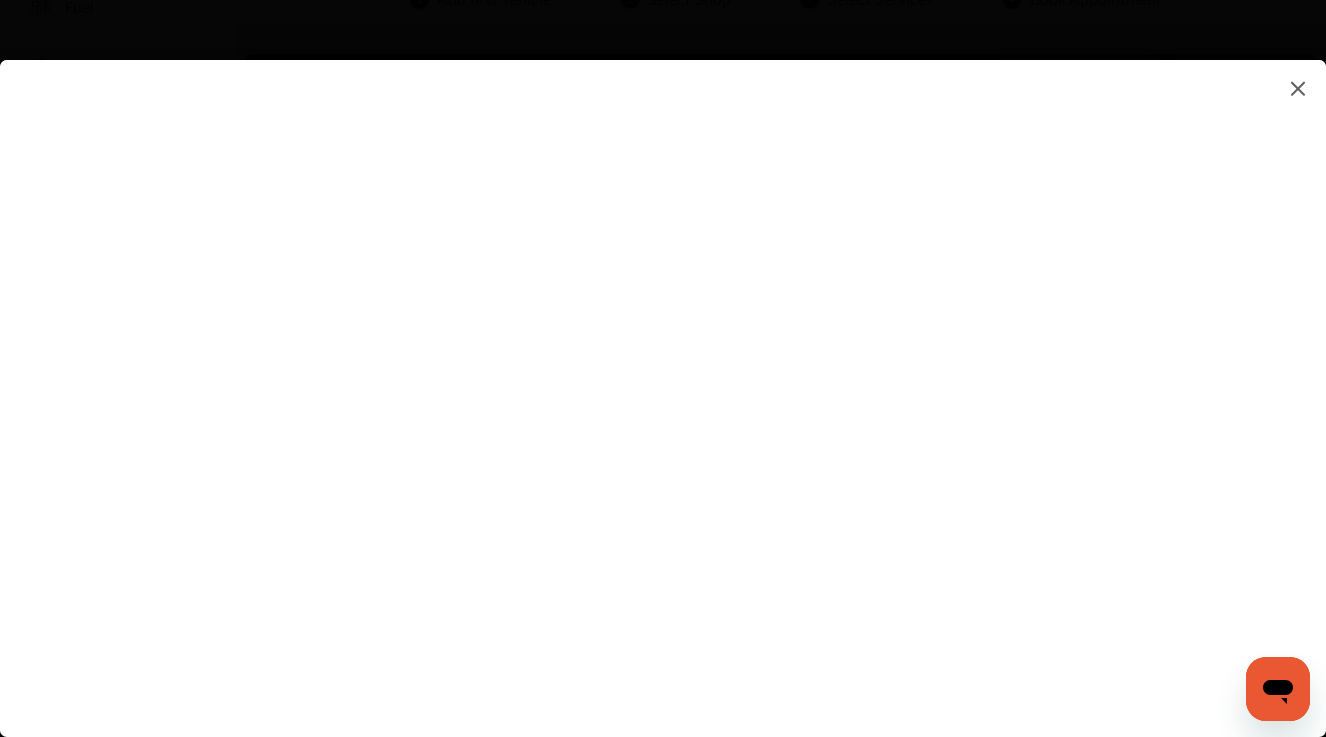click at bounding box center [663, 378] 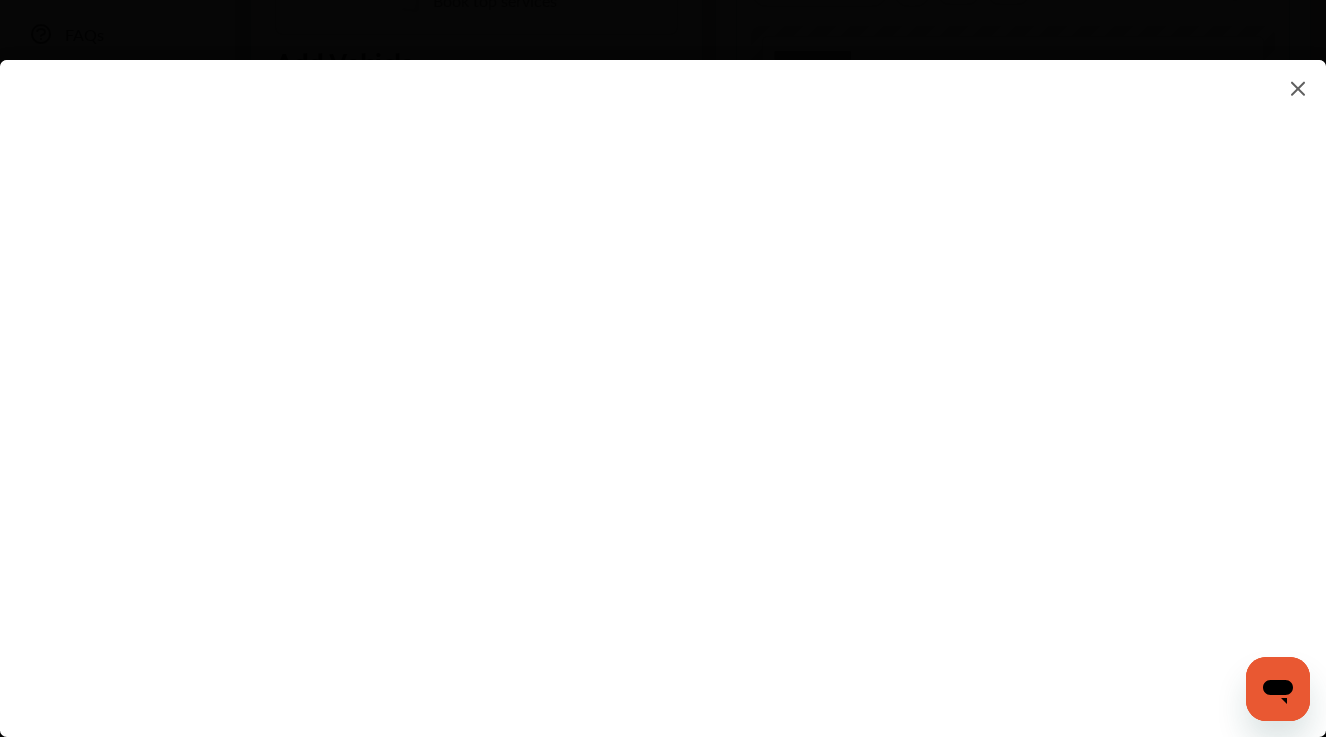 scroll, scrollTop: 710, scrollLeft: 0, axis: vertical 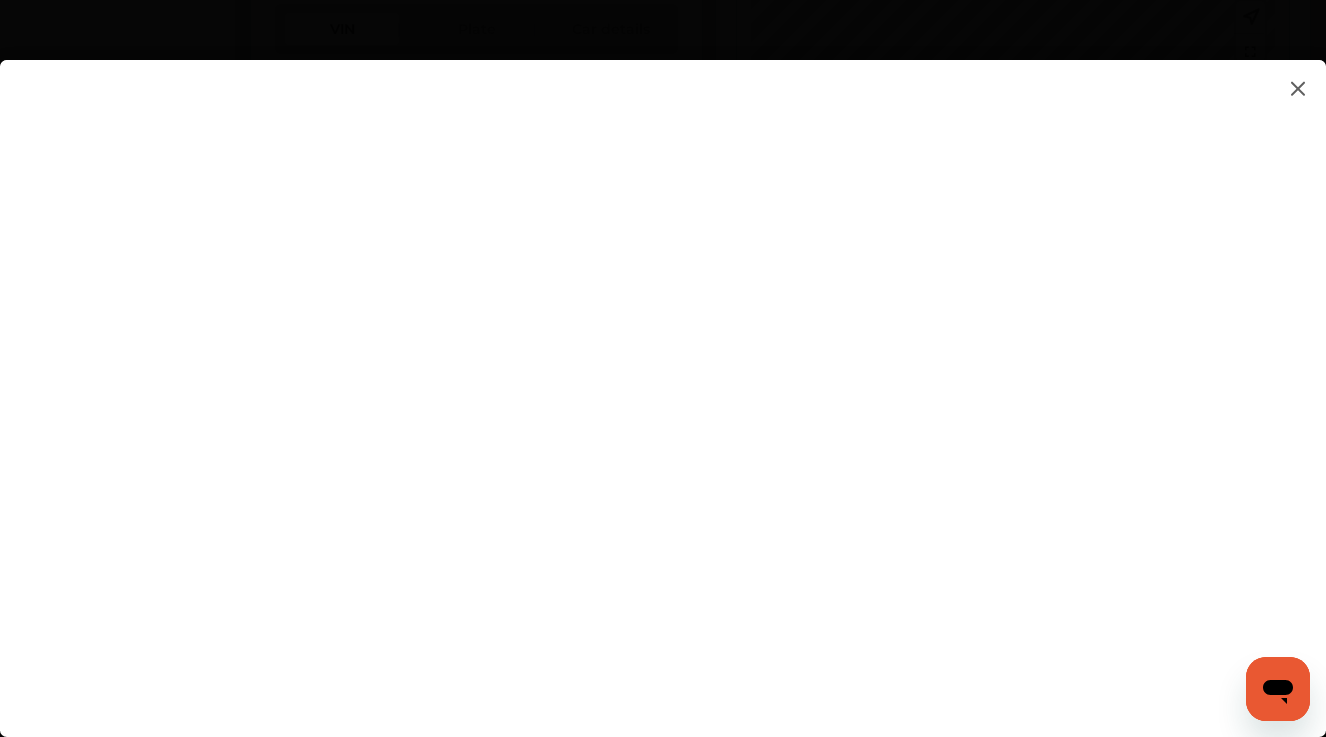 click at bounding box center [663, 378] 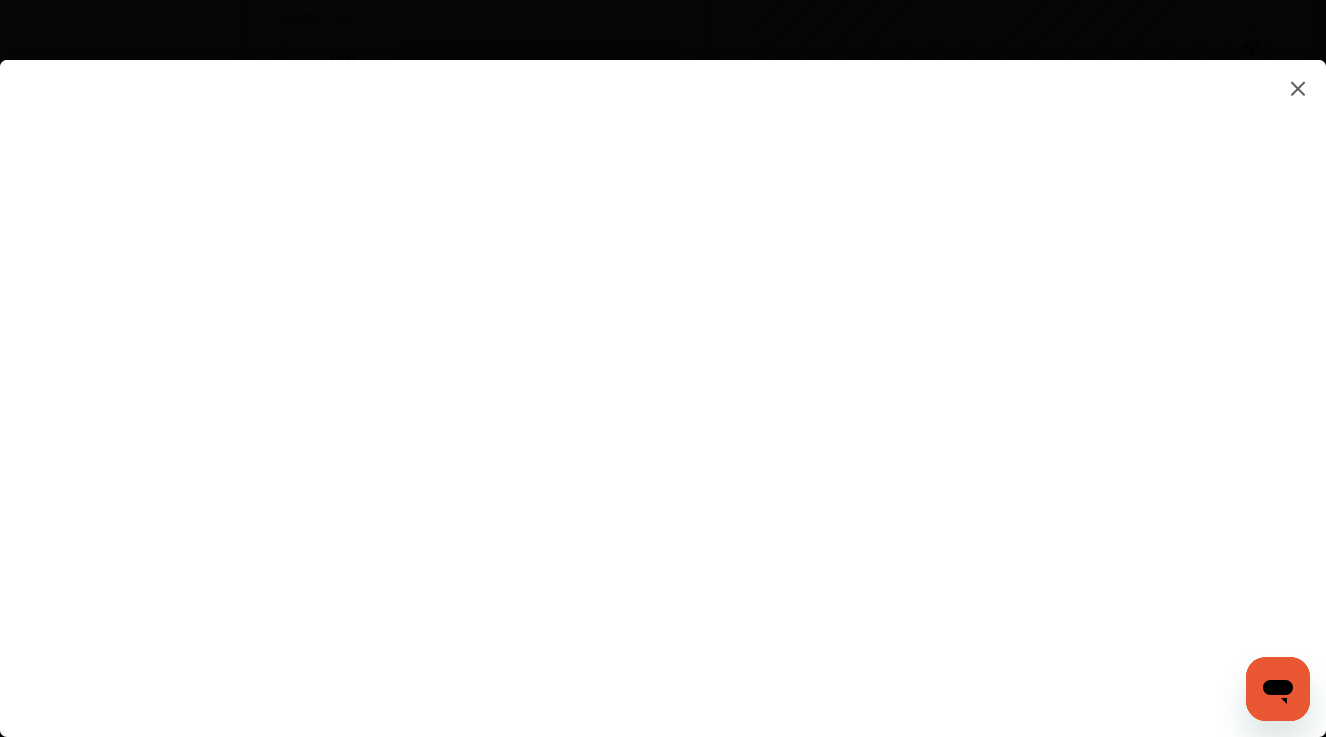 scroll, scrollTop: 691, scrollLeft: 0, axis: vertical 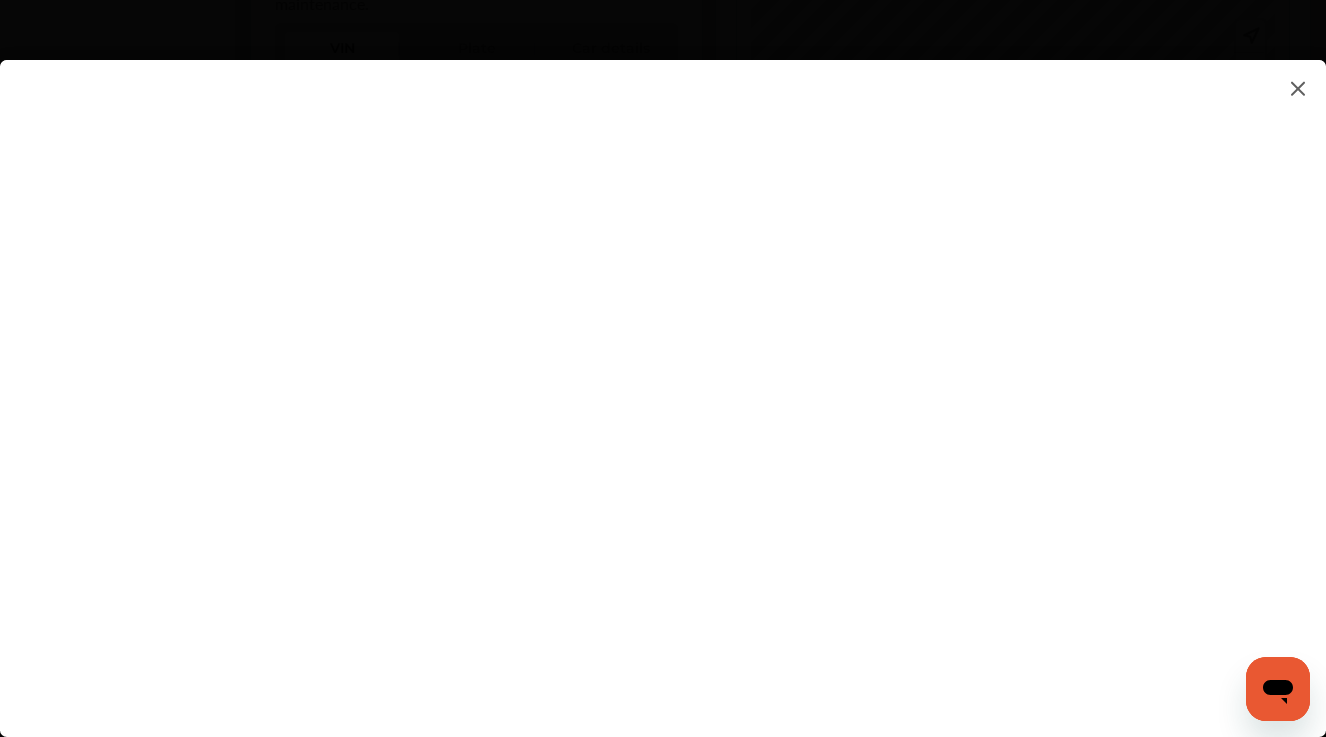 click at bounding box center (663, 378) 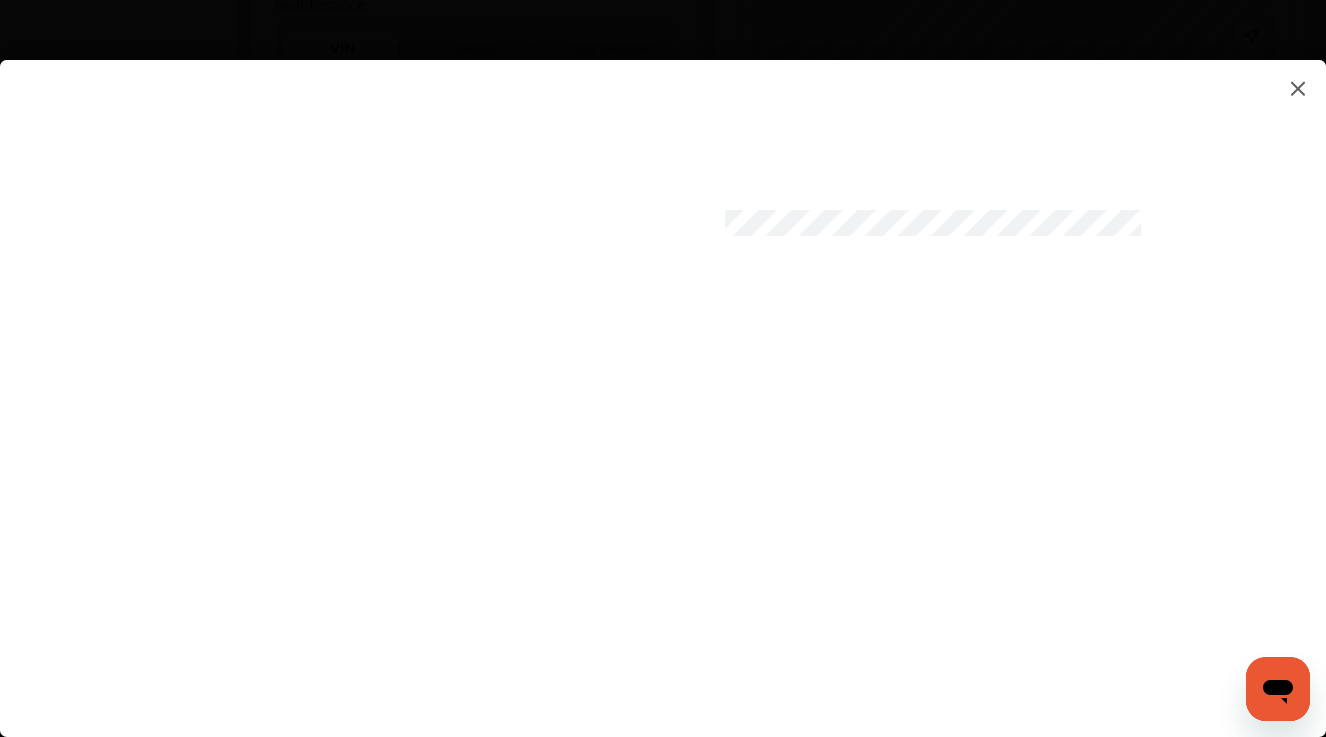 click at bounding box center [663, 378] 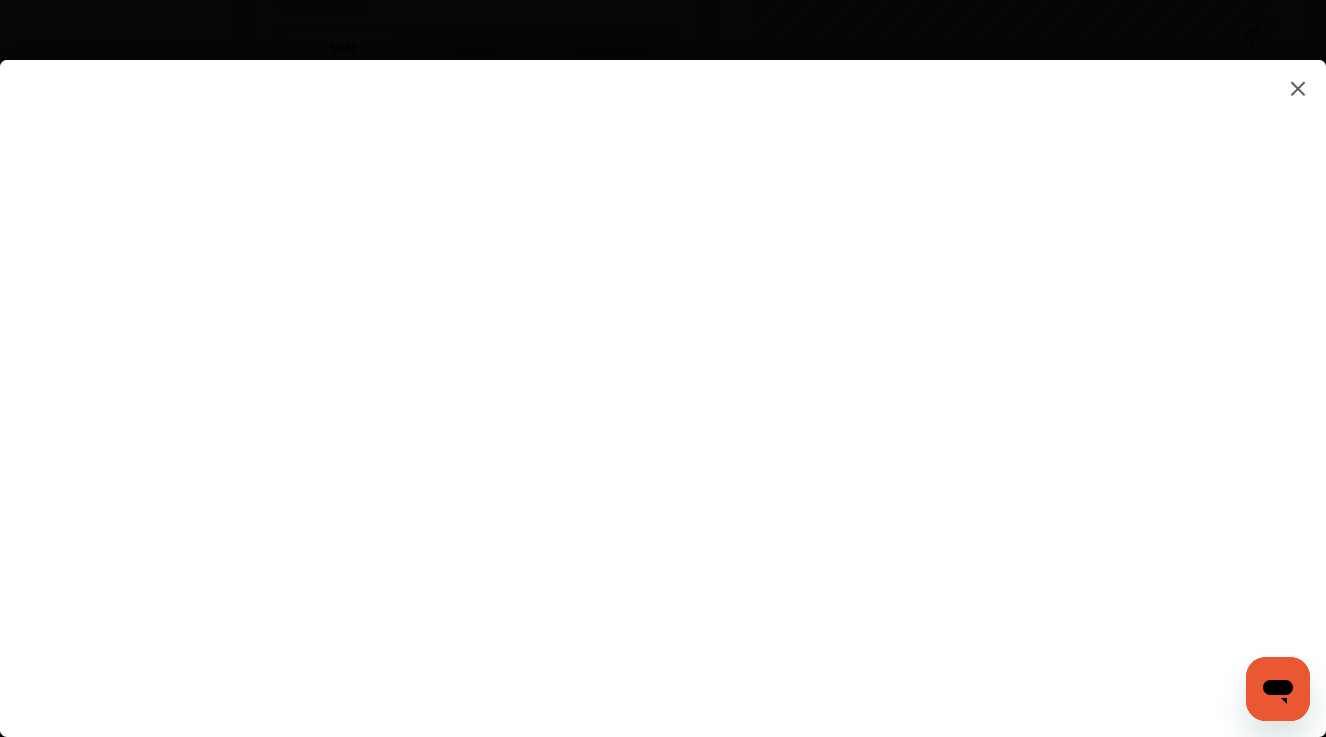 type on "*********" 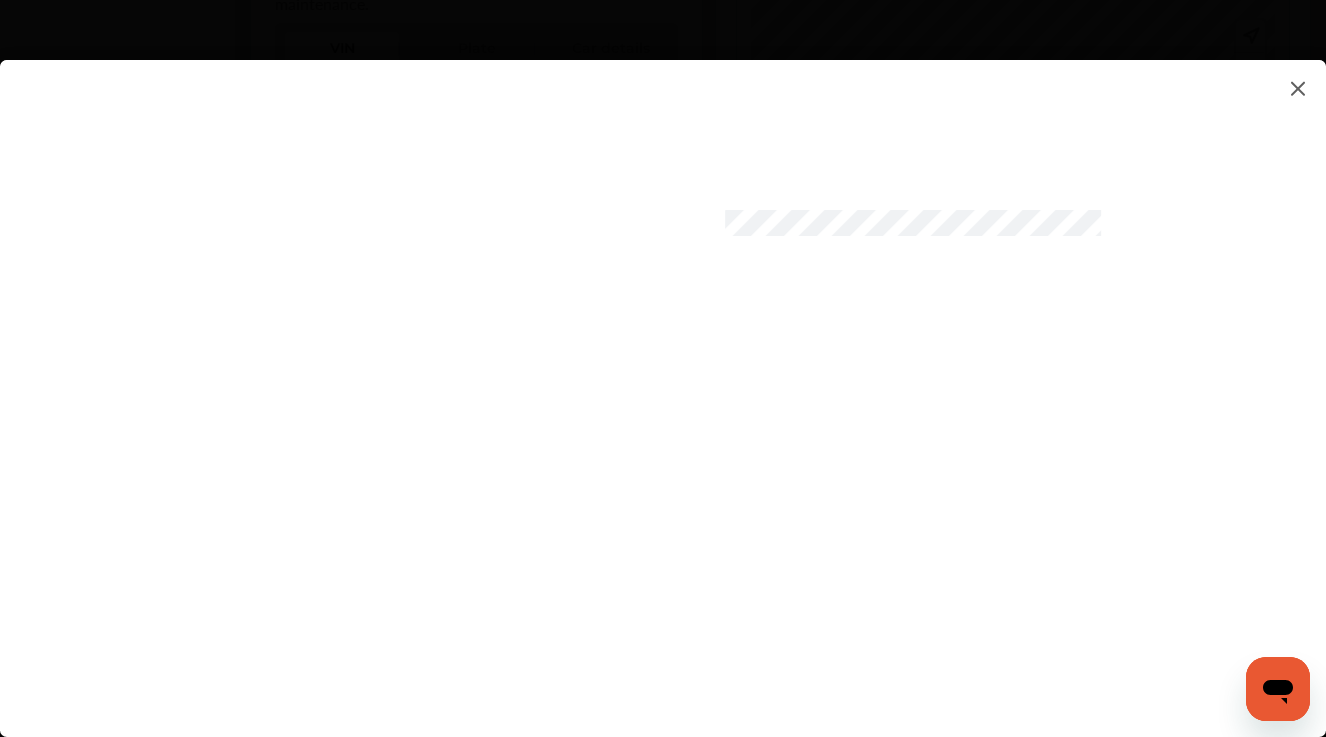 click at bounding box center (663, 378) 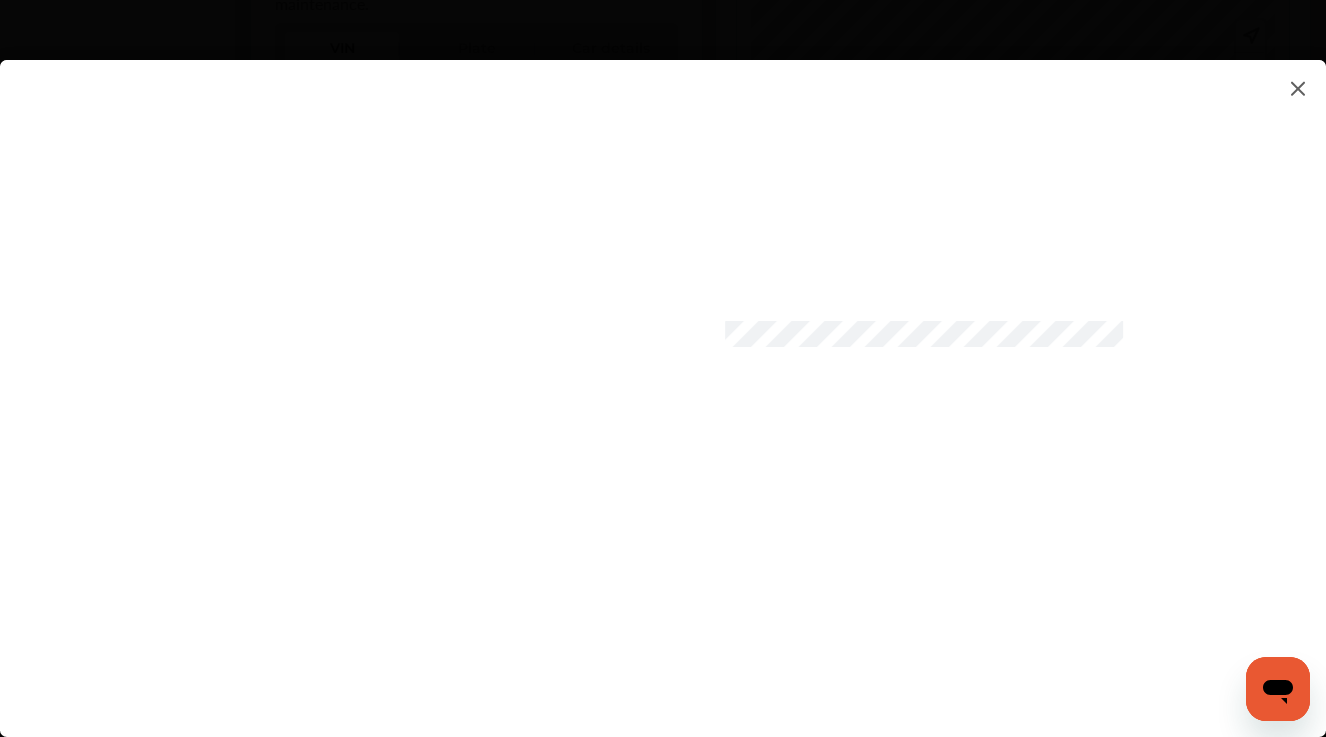 click at bounding box center (663, 378) 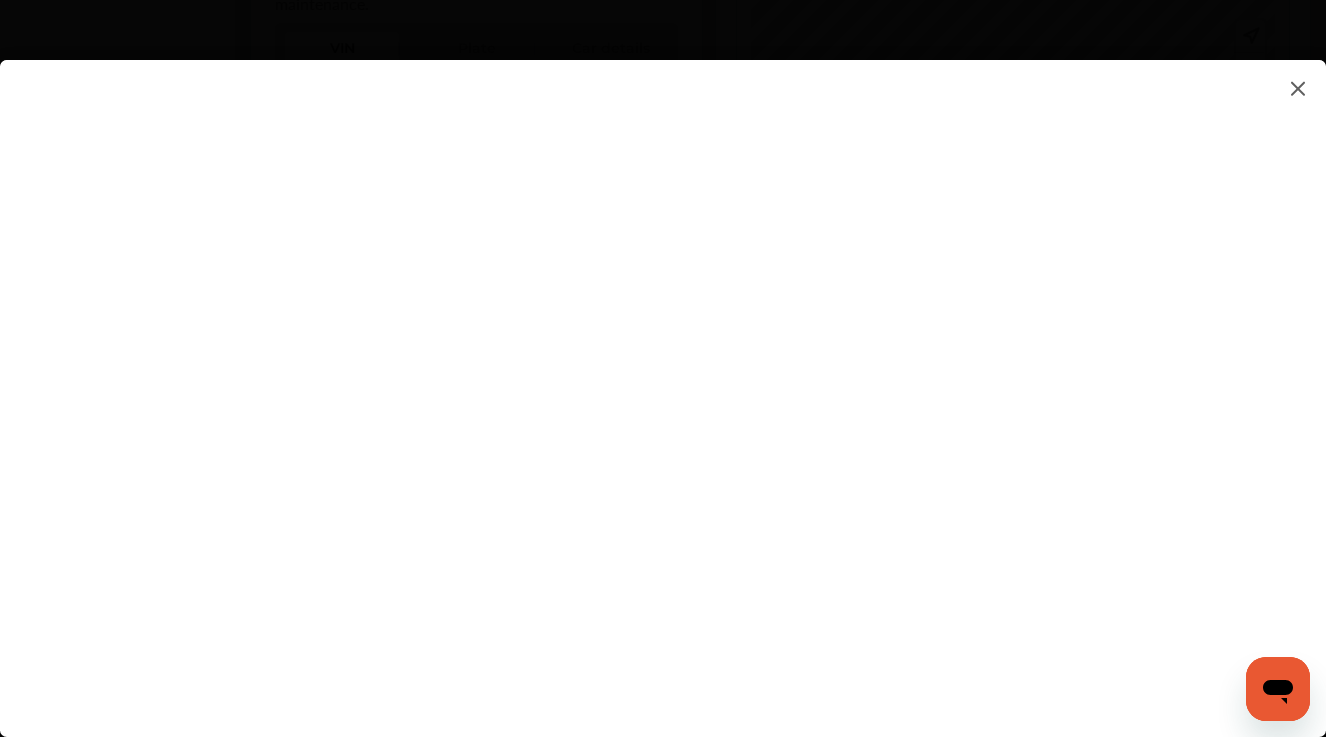 click at bounding box center [663, 378] 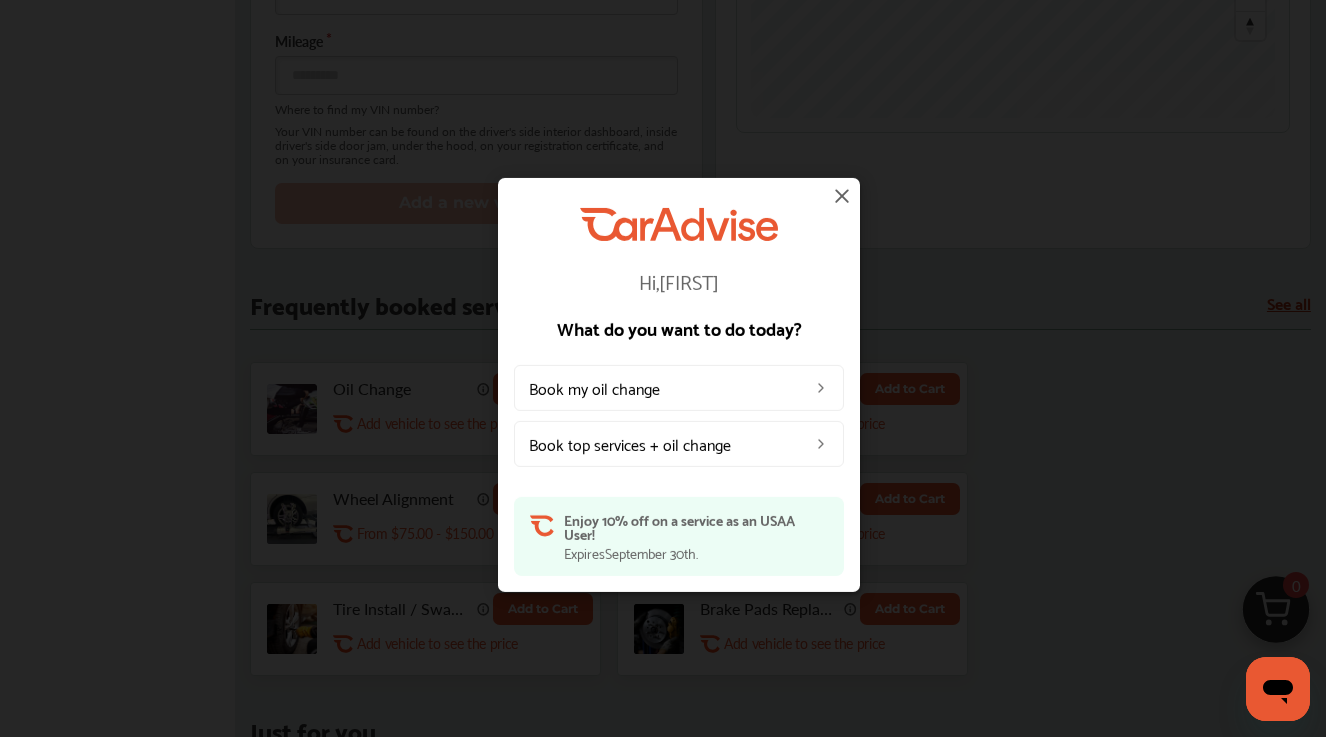 click on "Enjoy 10% off on a service as an USAA User!" at bounding box center [696, 527] 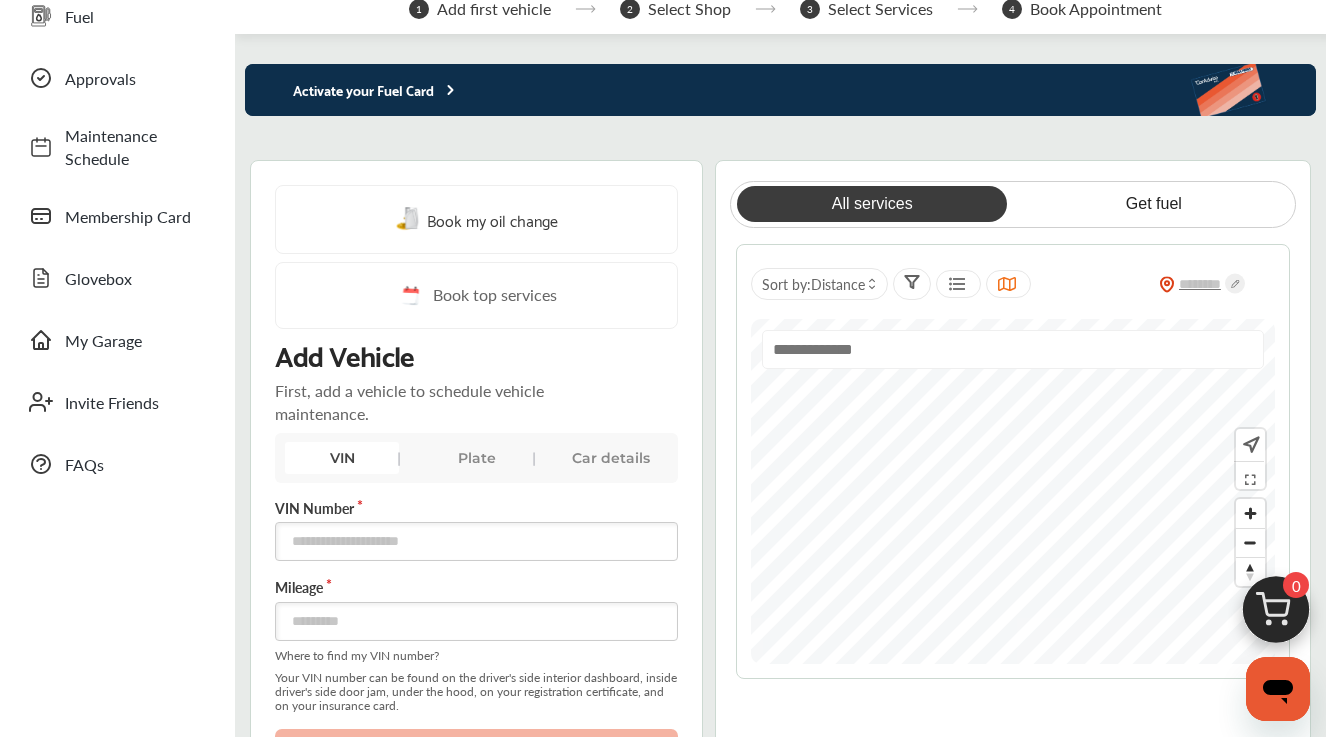 scroll, scrollTop: 145, scrollLeft: 0, axis: vertical 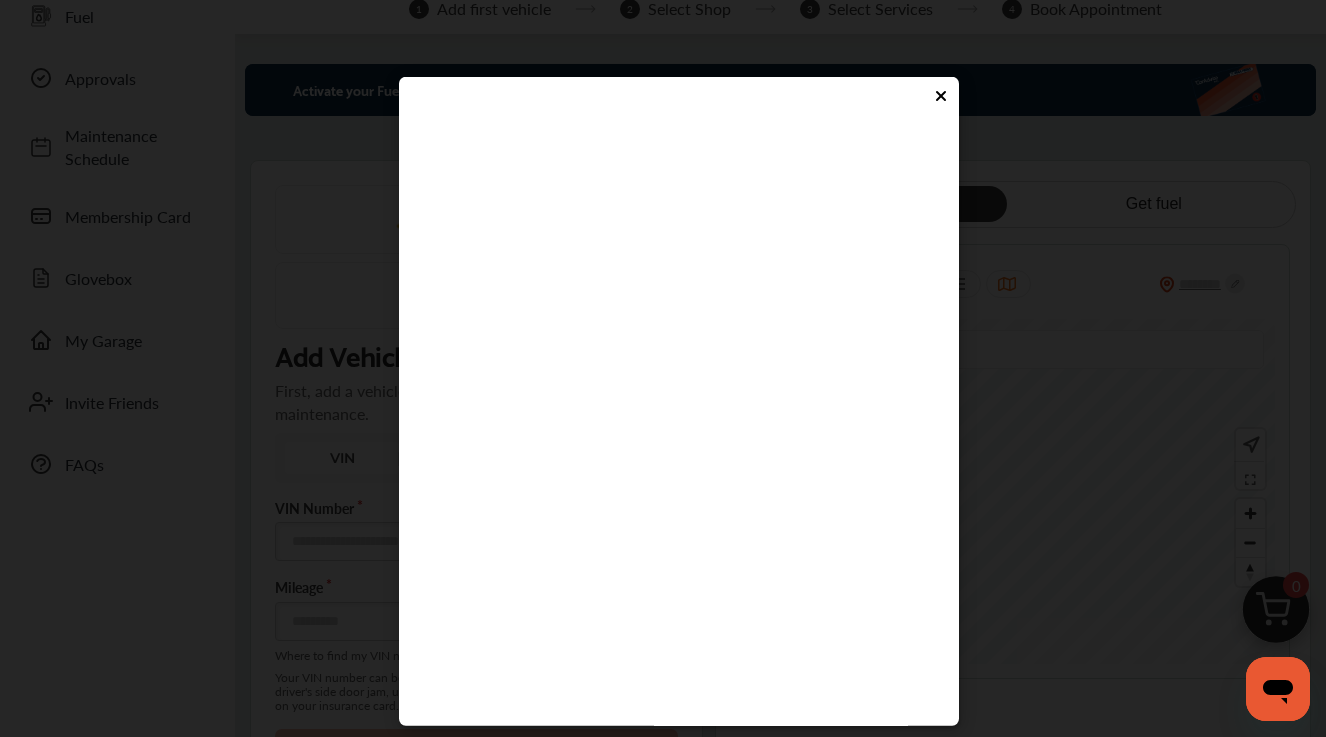 click 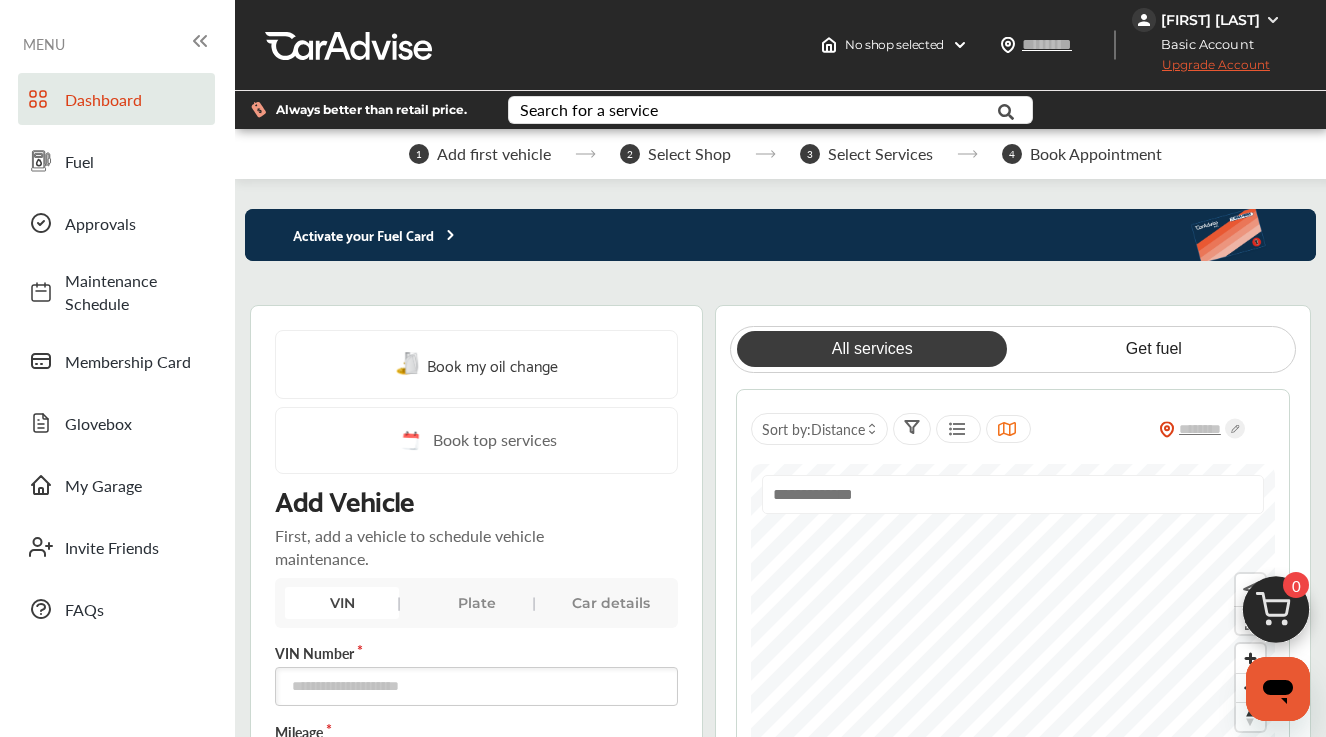 scroll, scrollTop: 0, scrollLeft: 0, axis: both 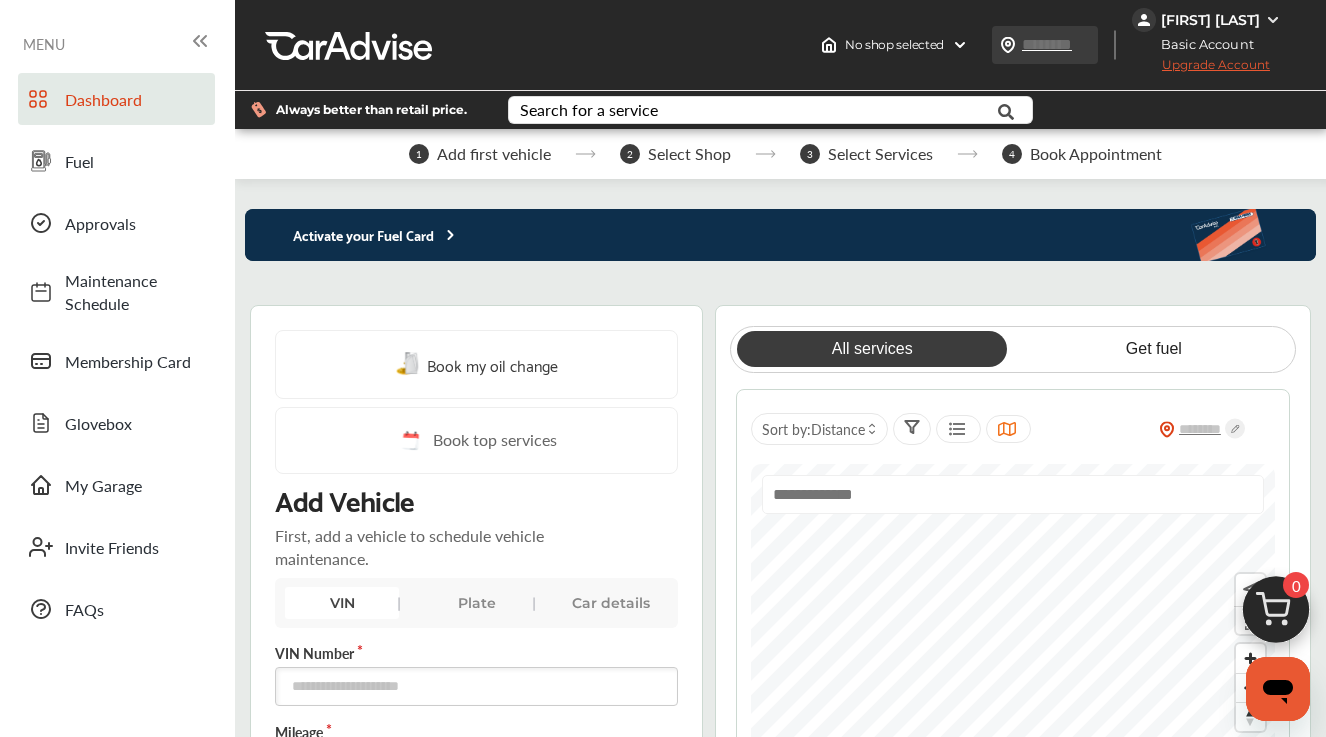 click at bounding box center [1067, 44] 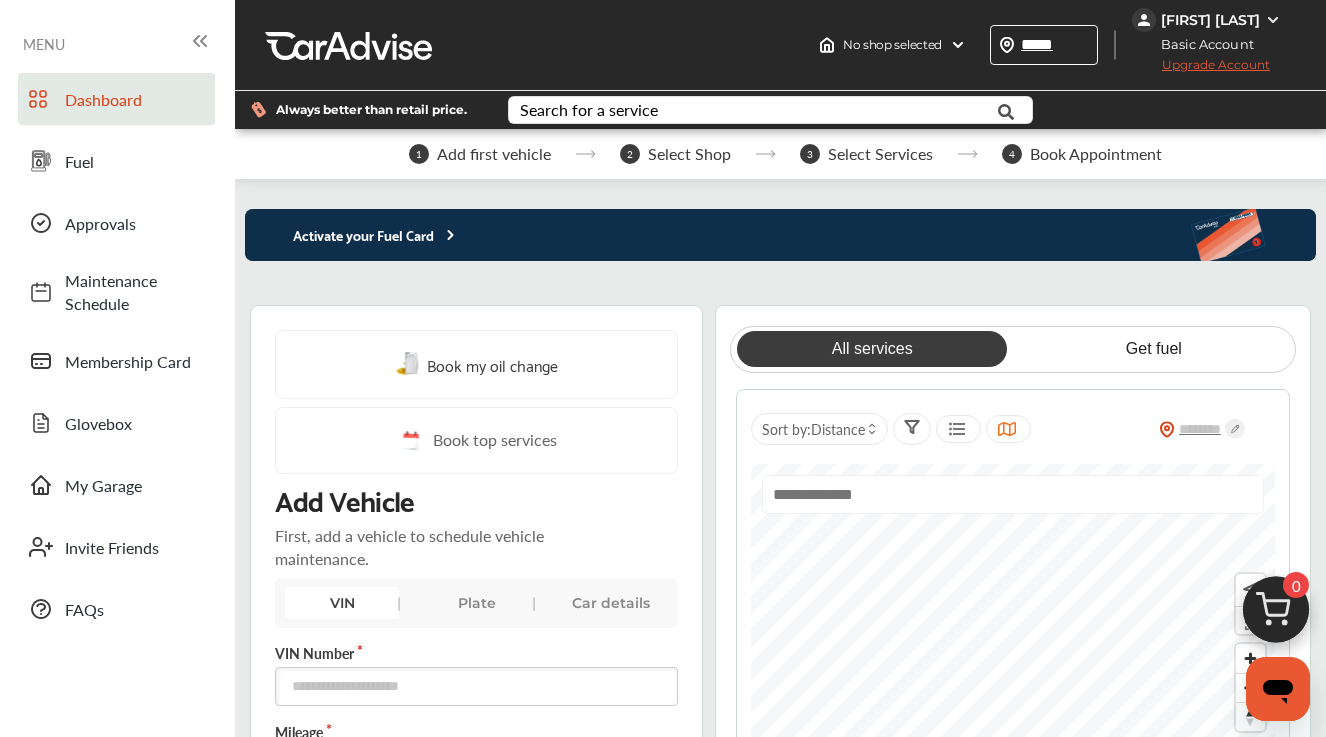 type on "*****" 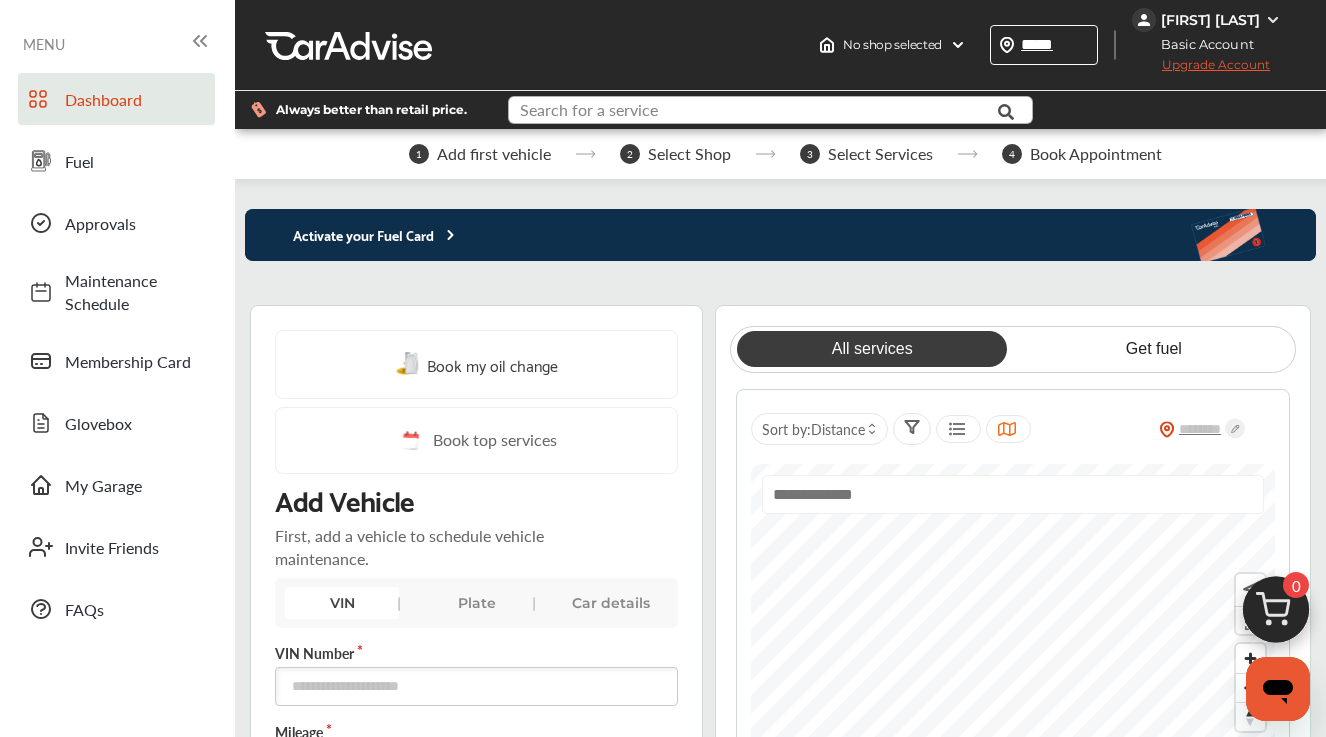 click at bounding box center (757, 112) 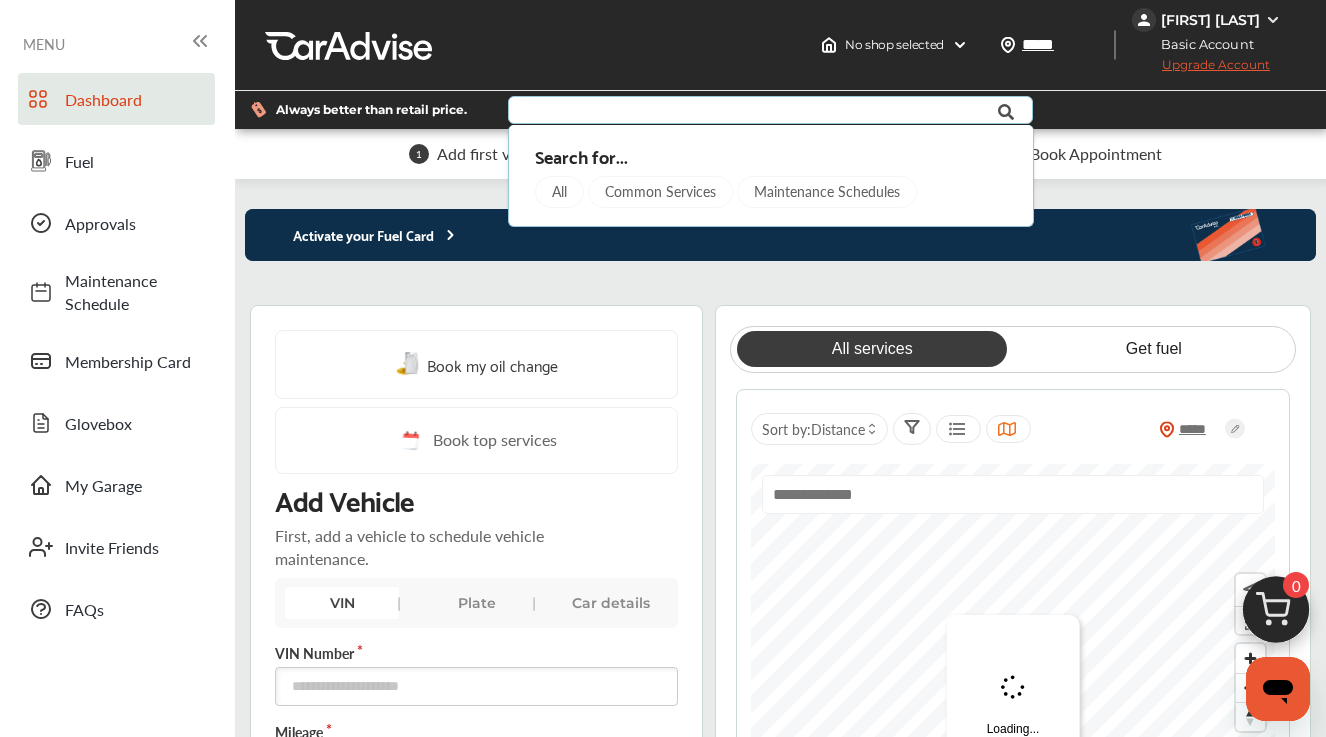 type on "*****" 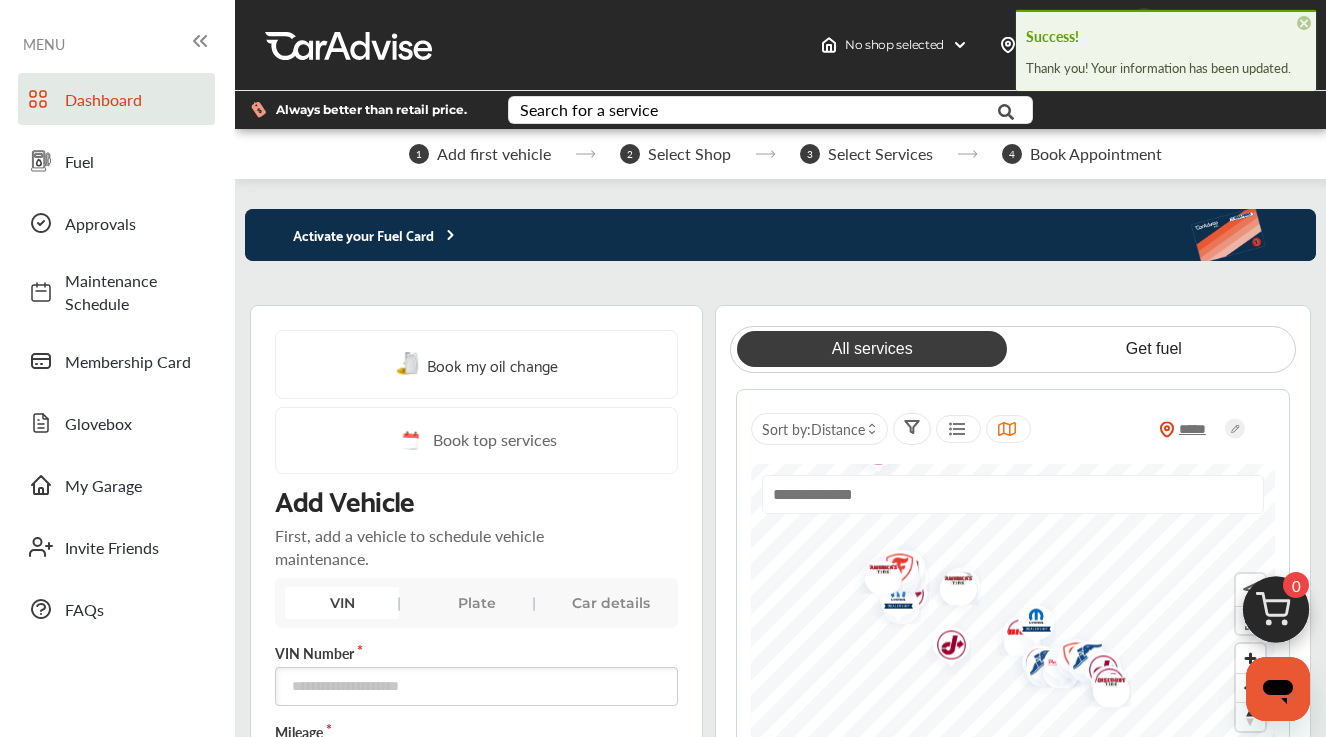 click on "Book my oil change Book top services Add Vehicle First, add a vehicle to schedule vehicle maintenance. VIN Plate Car details VIN Number Mileage Where to find my VIN number? Your VIN number can be found on the driver's side interior dashboard, inside driver's side door jam, under the hood, on your registration certificate, and on your insurance card. Add a new vehicle All services Get fuel *****
Sort by :  Distance" at bounding box center [780, 622] 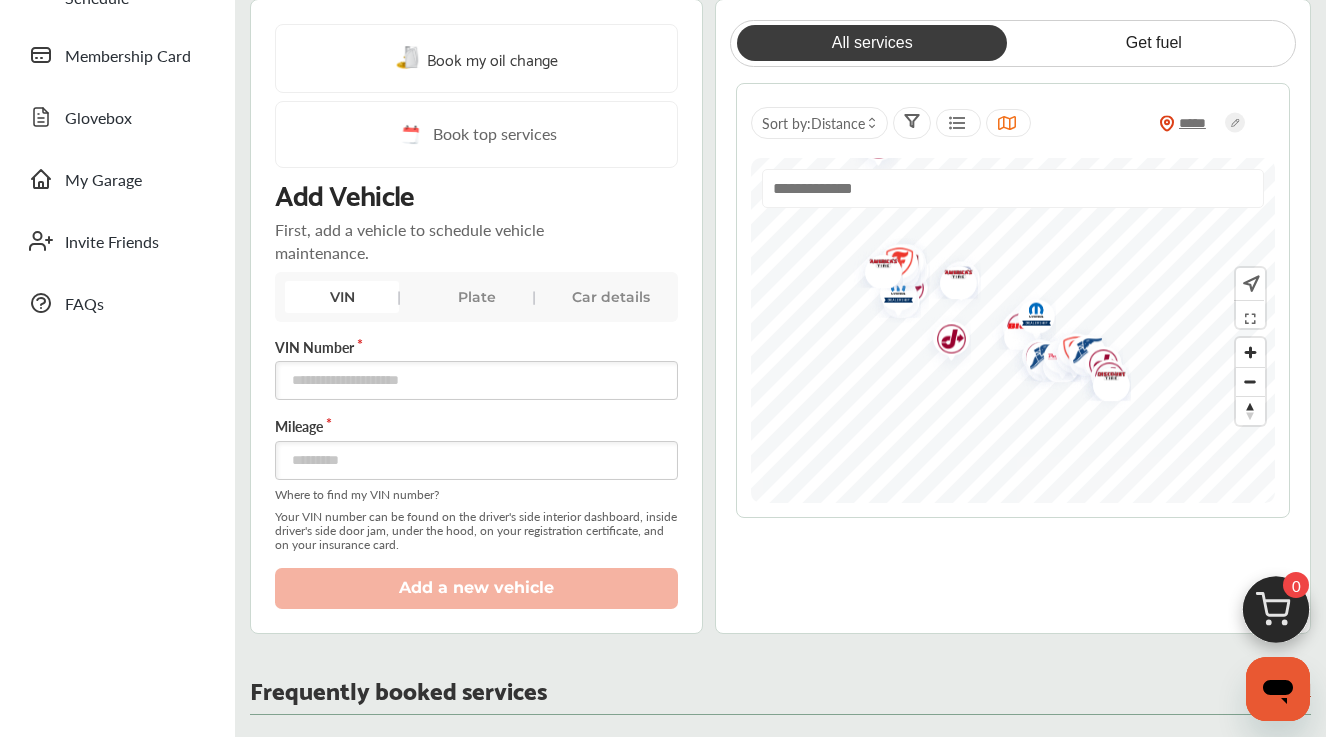 scroll, scrollTop: 310, scrollLeft: 0, axis: vertical 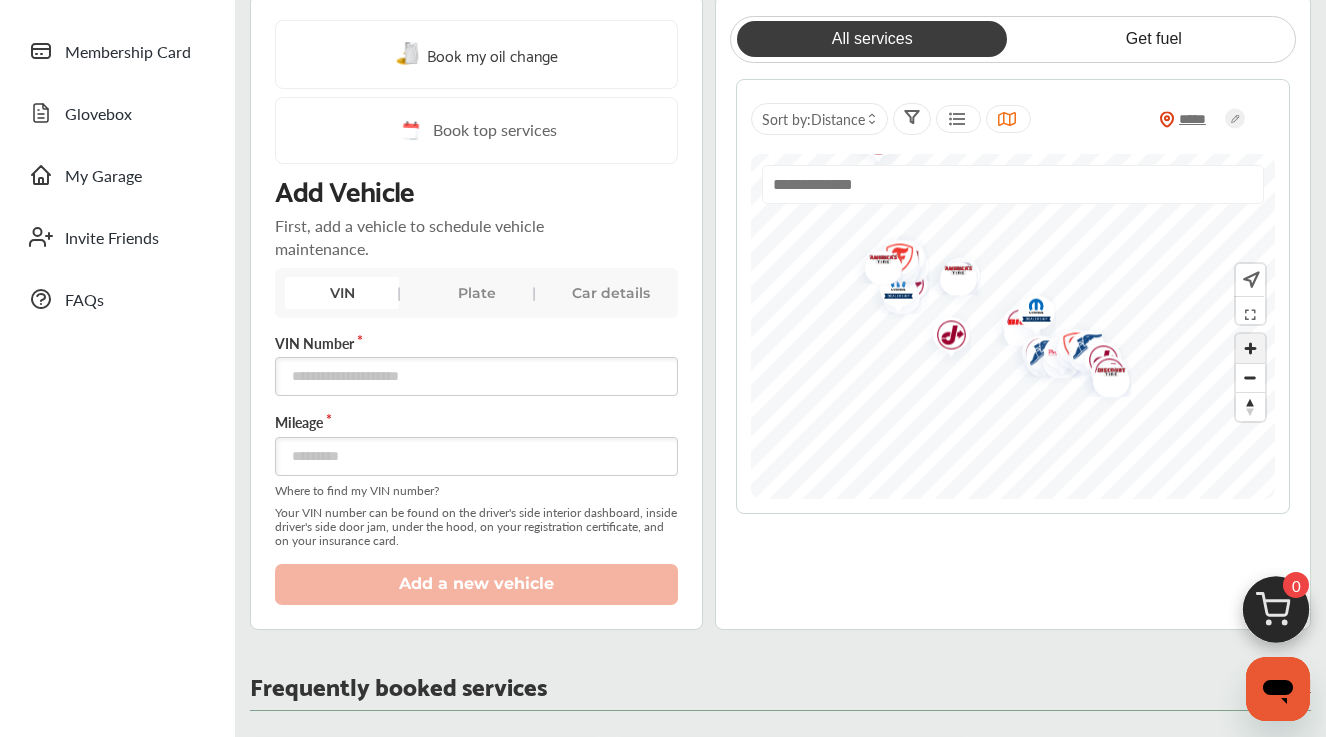 click at bounding box center [1250, 348] 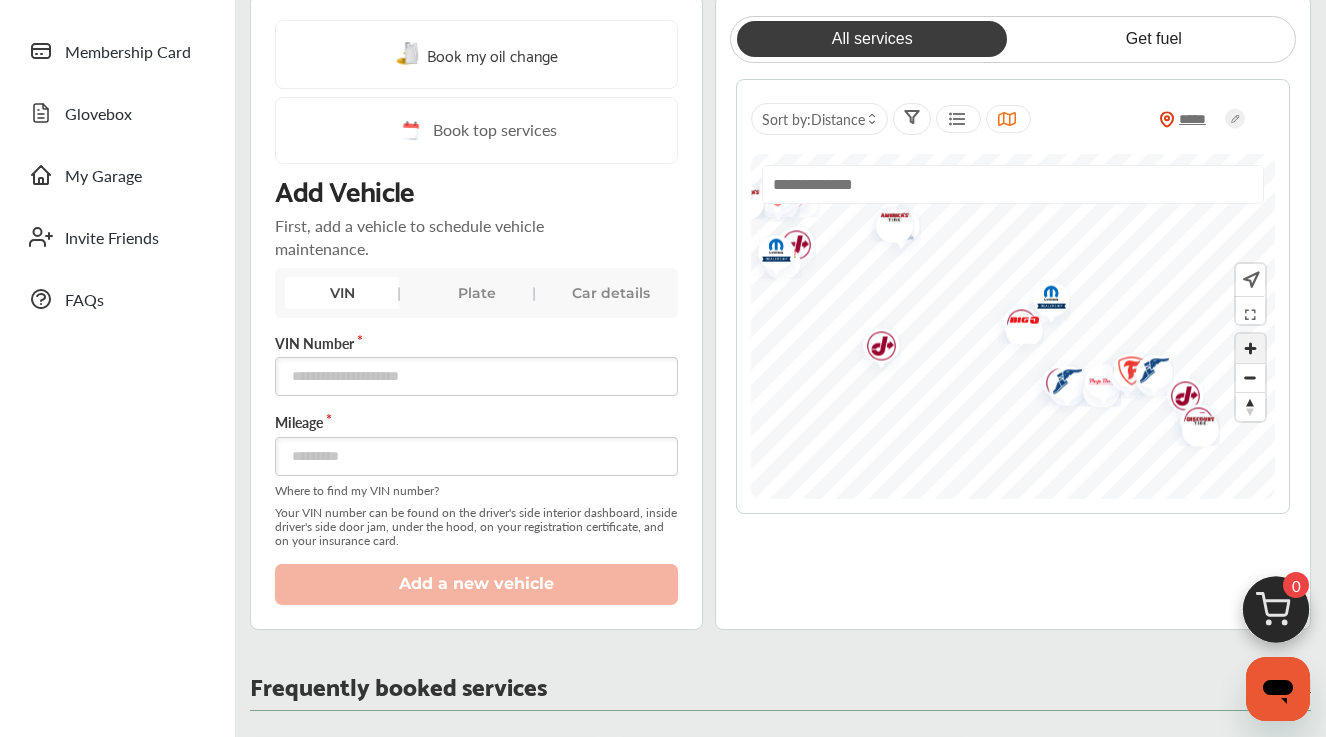 click at bounding box center (1250, 348) 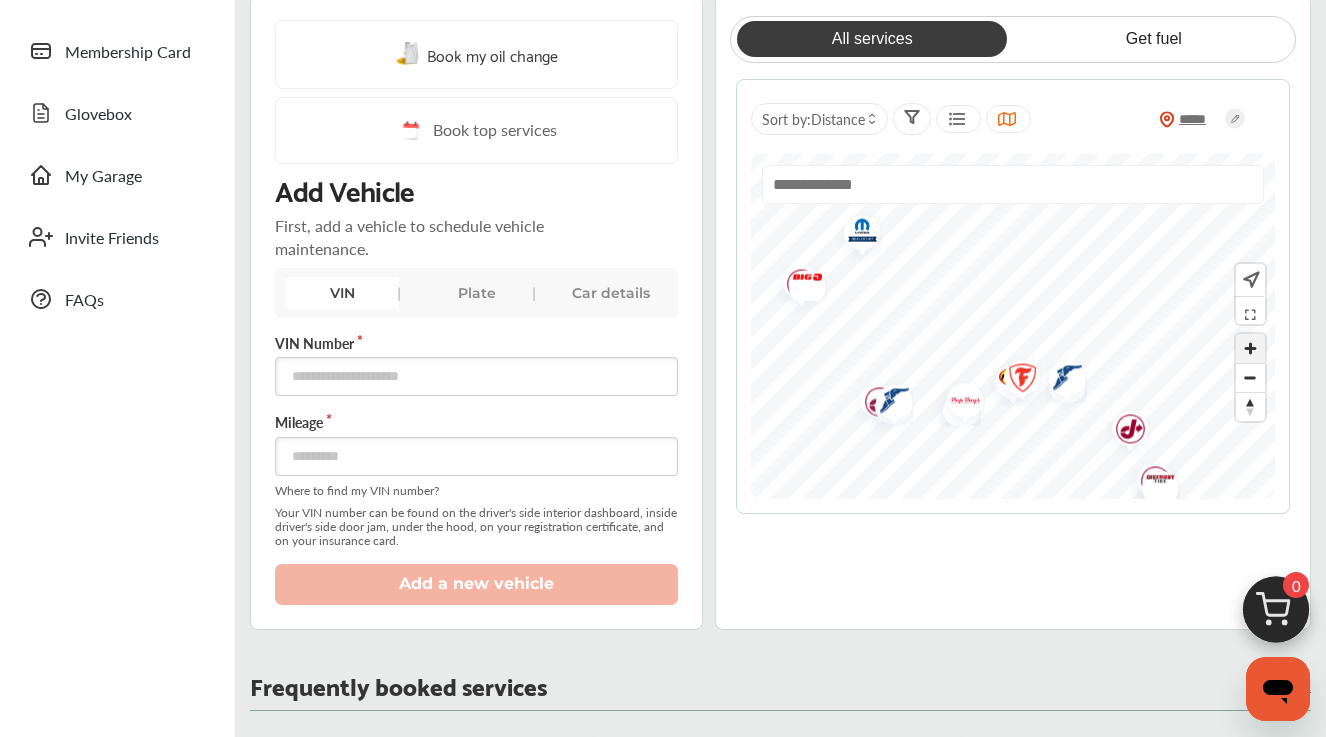 click at bounding box center (1250, 348) 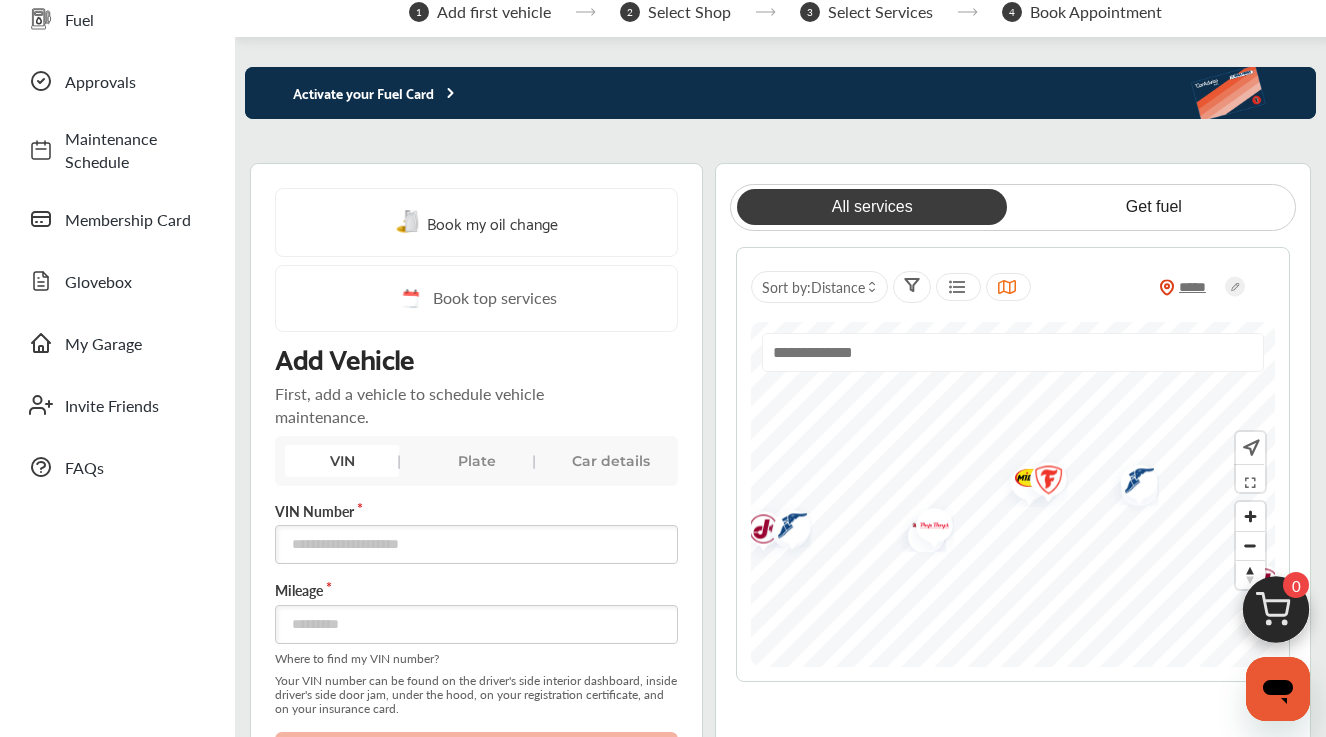 scroll, scrollTop: 143, scrollLeft: 0, axis: vertical 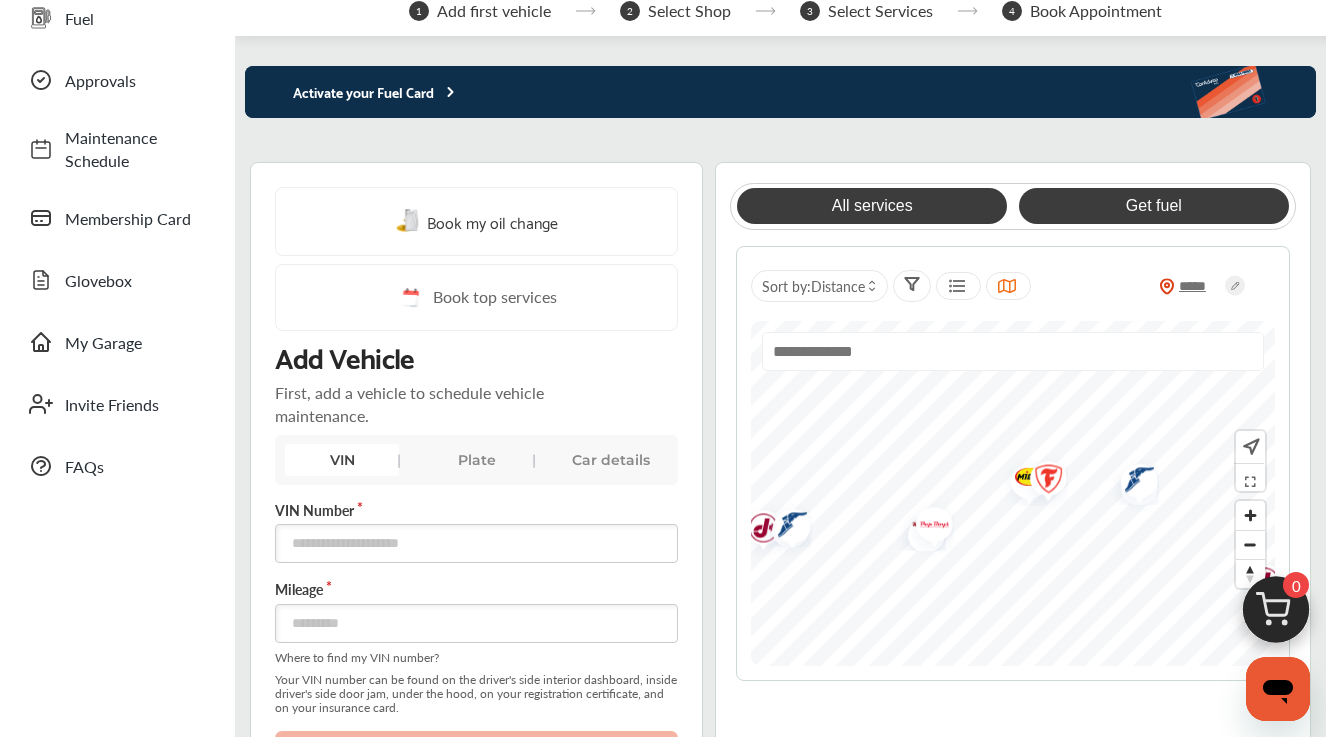 click on "Get fuel" at bounding box center (1154, 206) 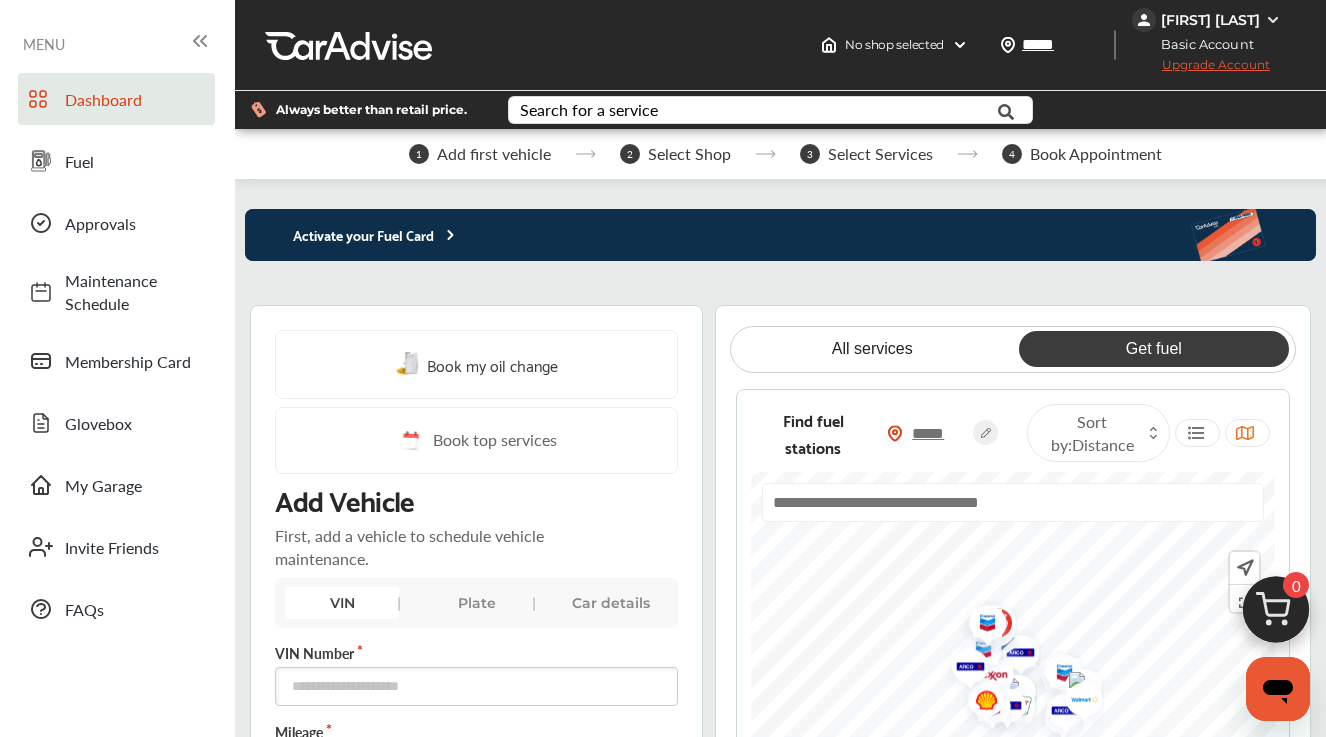 scroll, scrollTop: 0, scrollLeft: 0, axis: both 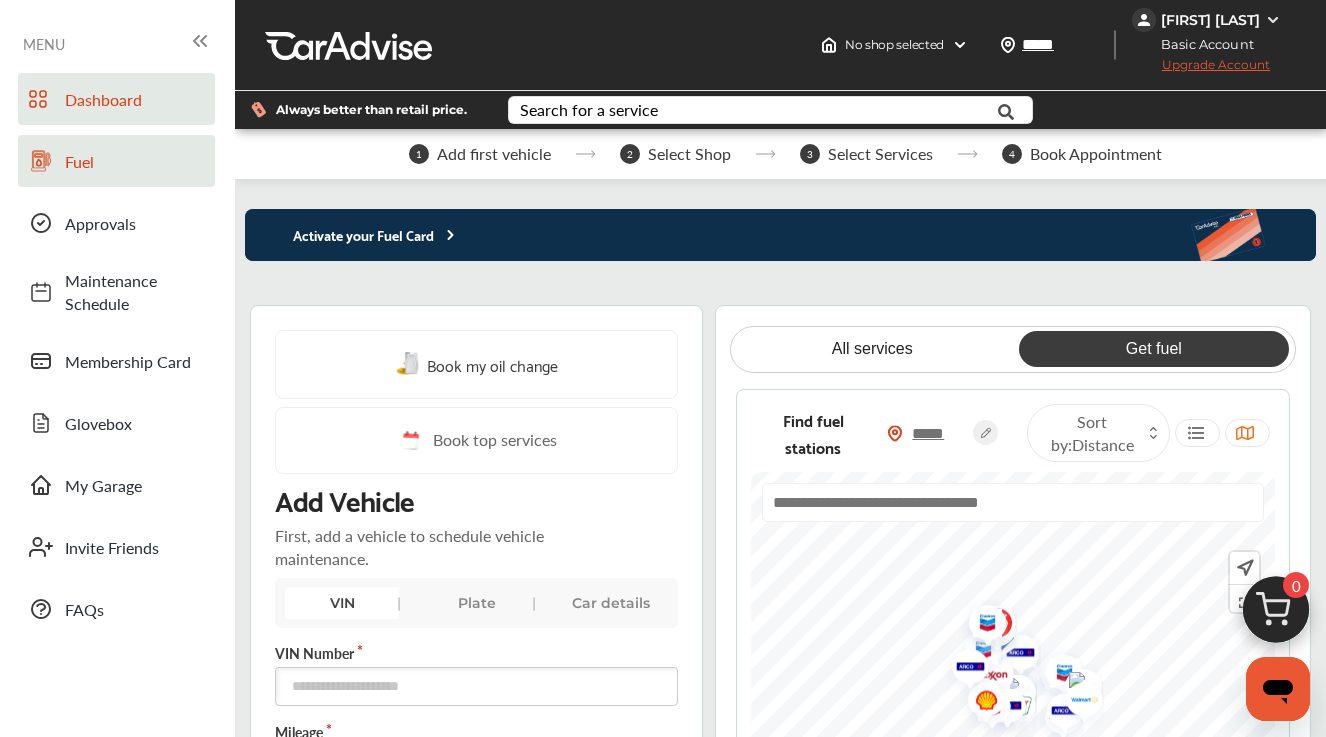 click on "Fuel" at bounding box center [116, 161] 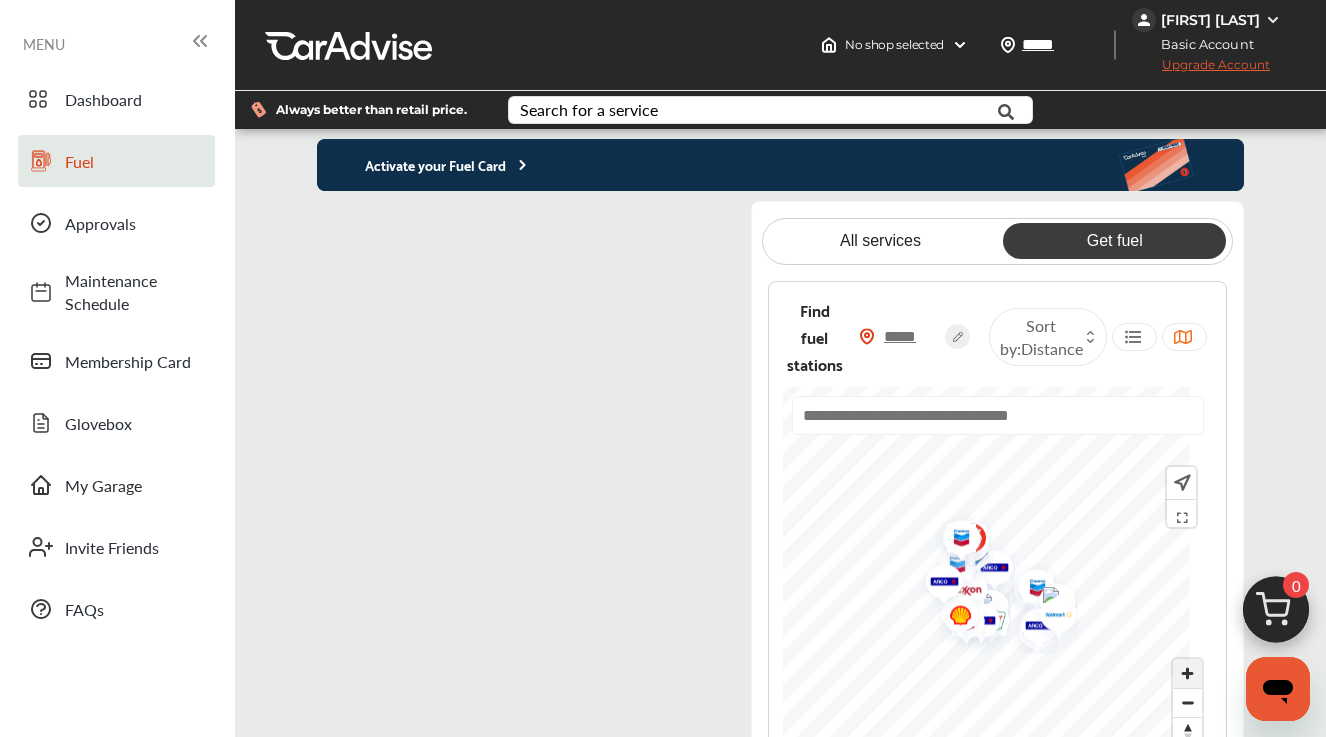 click at bounding box center (1187, 673) 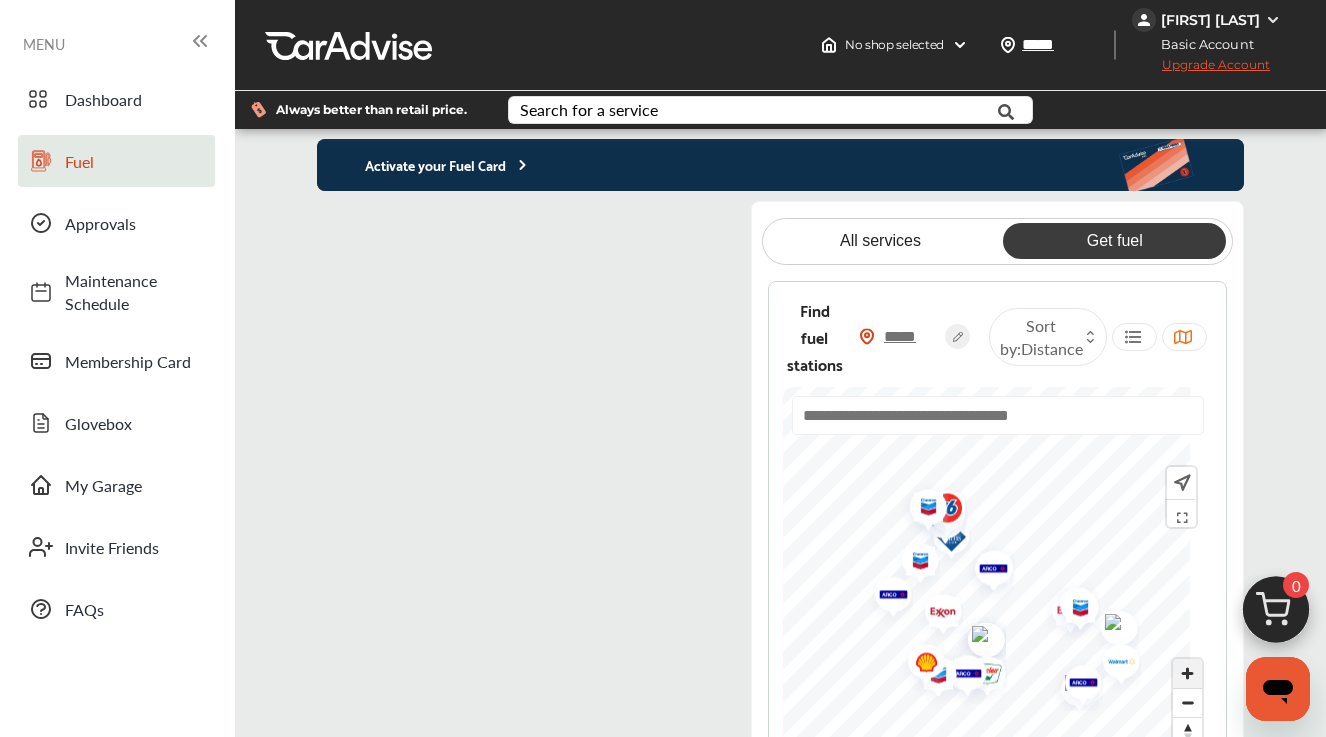 click at bounding box center (1187, 673) 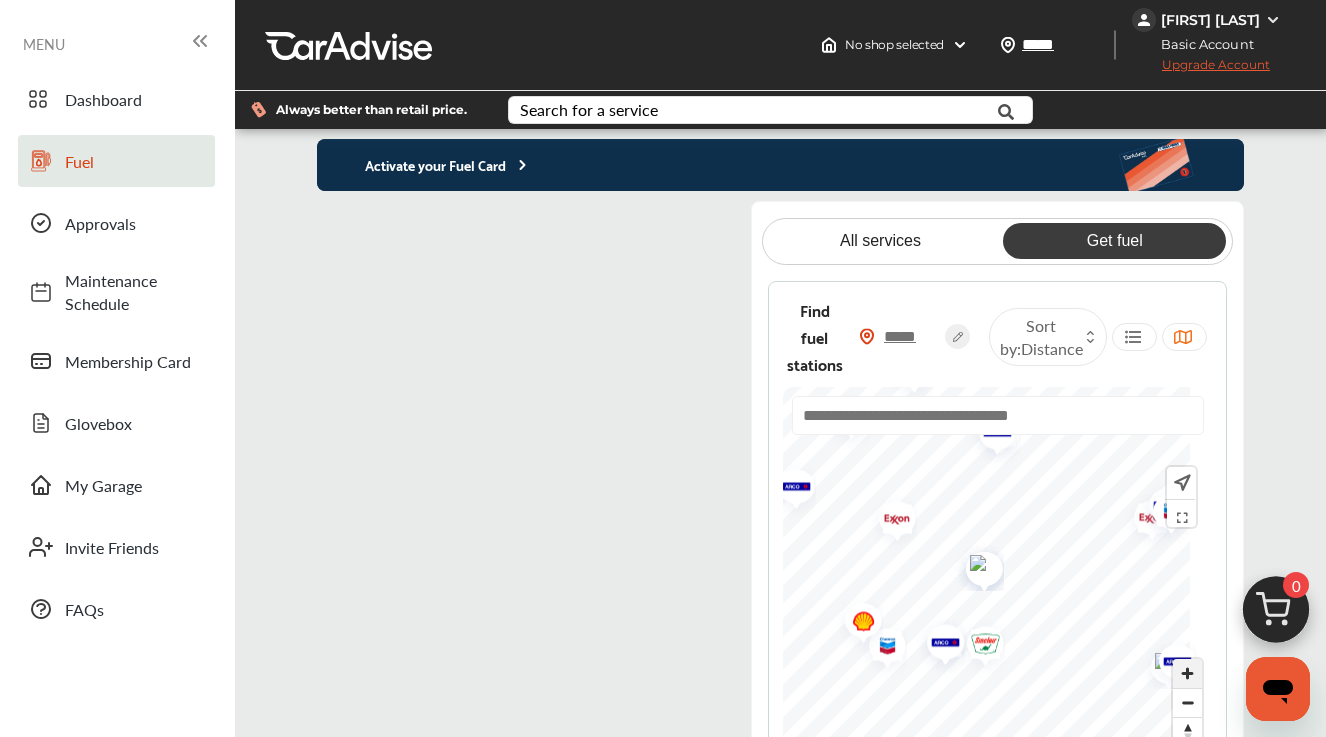 click at bounding box center (1187, 673) 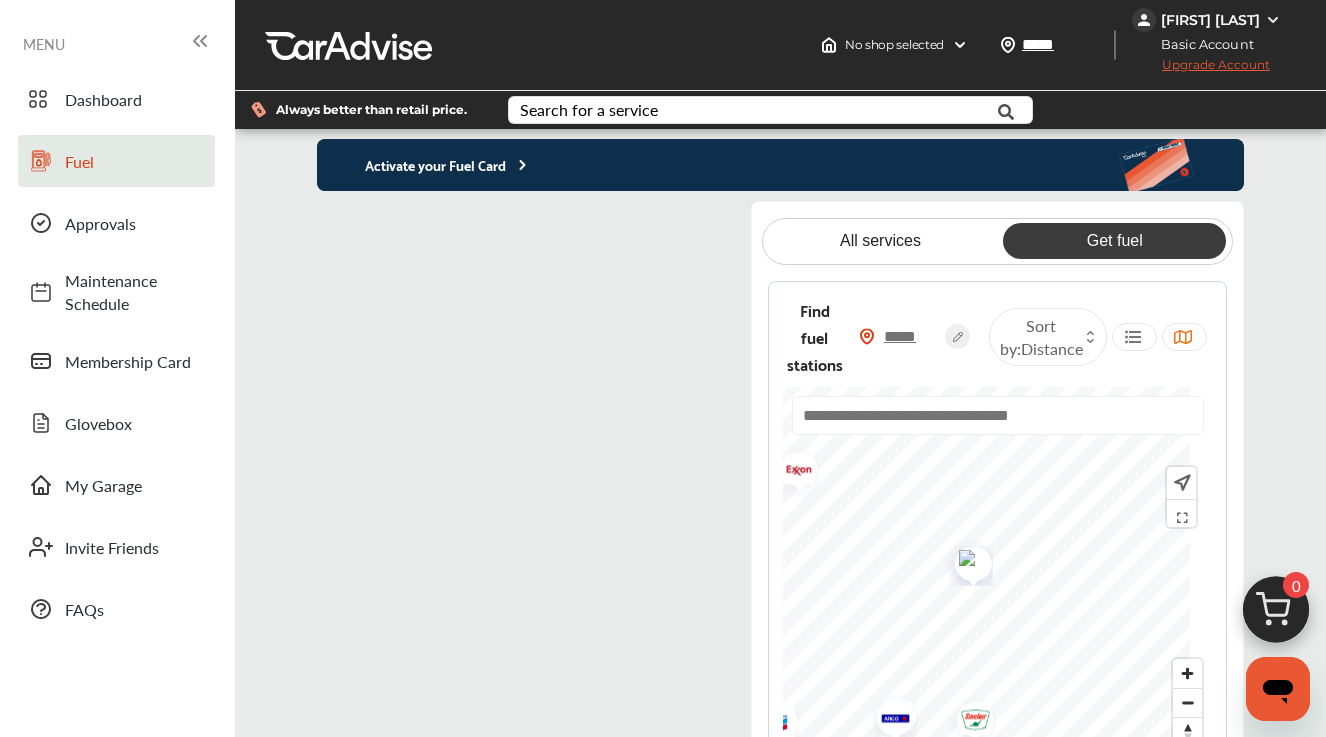 click at bounding box center (966, 561) 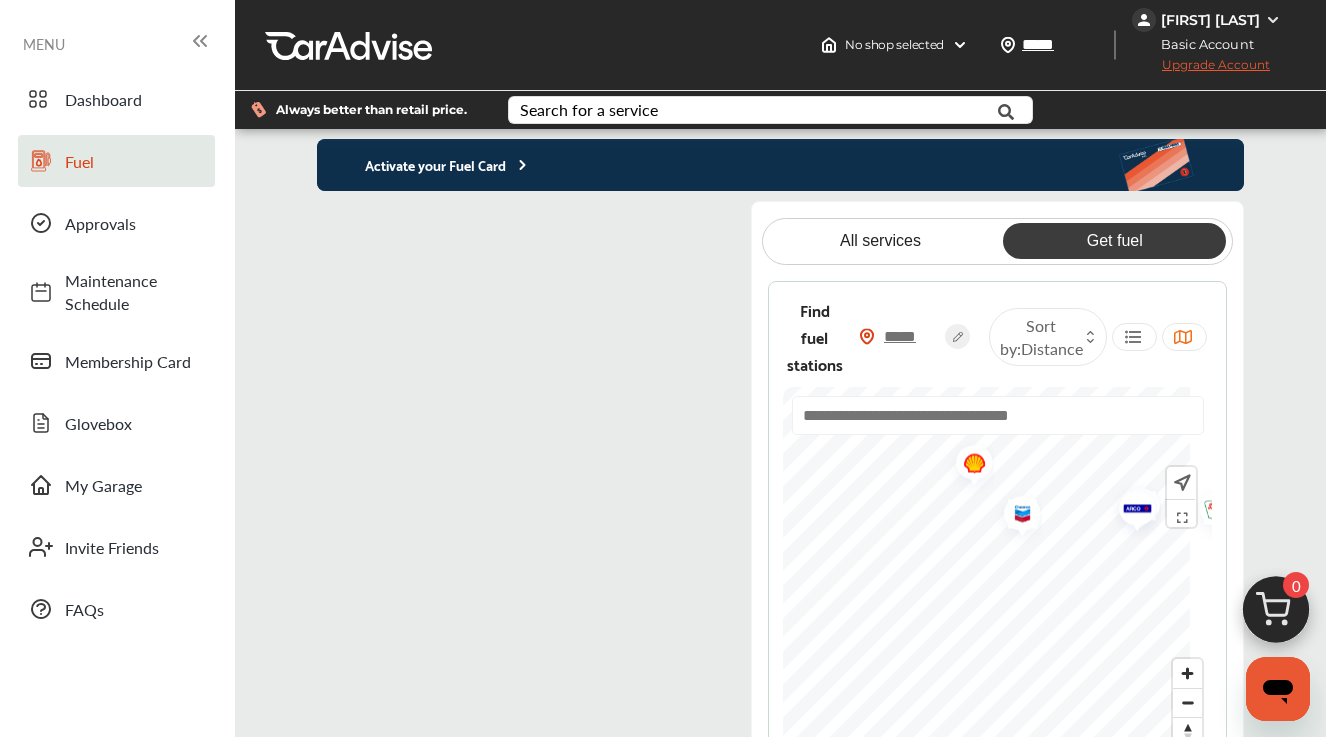 click on "Activate your Fuel Card
All services Get fuel Find fuel stations *****
Sort by :  Distance" at bounding box center [780, 463] 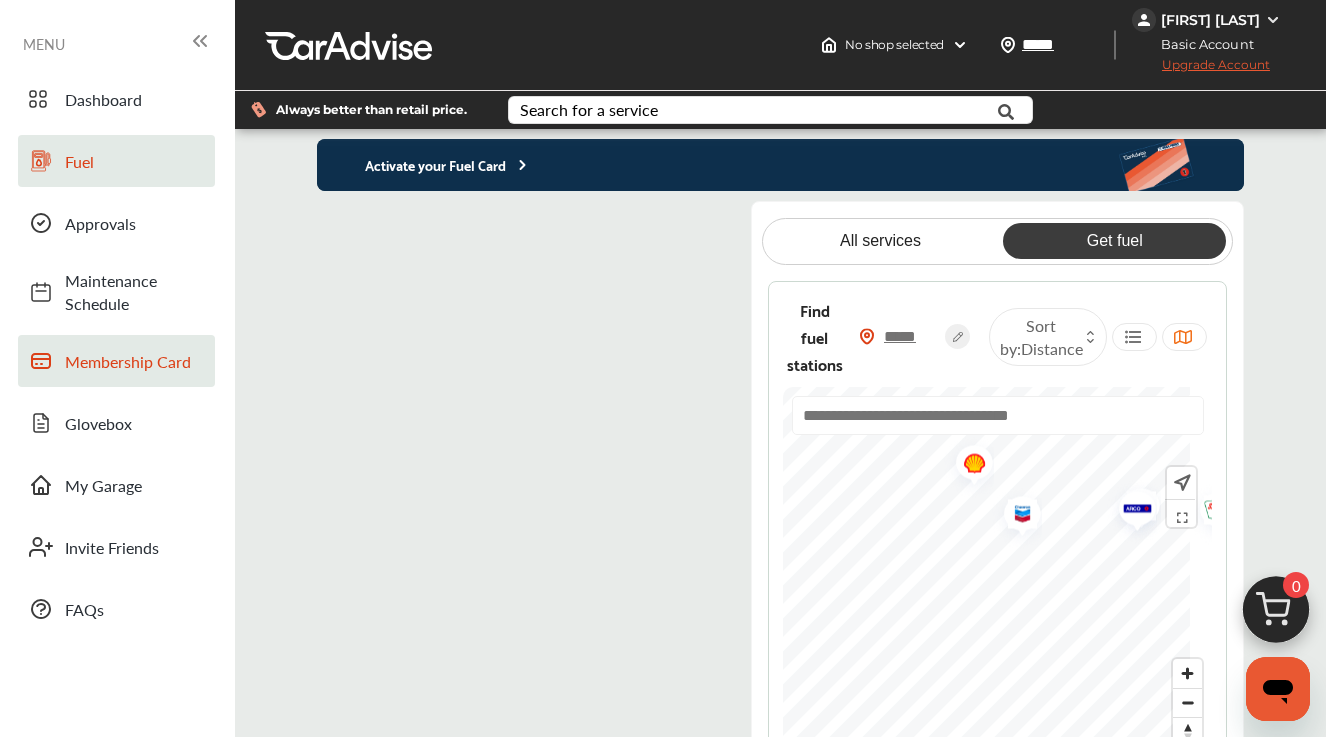 click on "Membership Card" at bounding box center (135, 361) 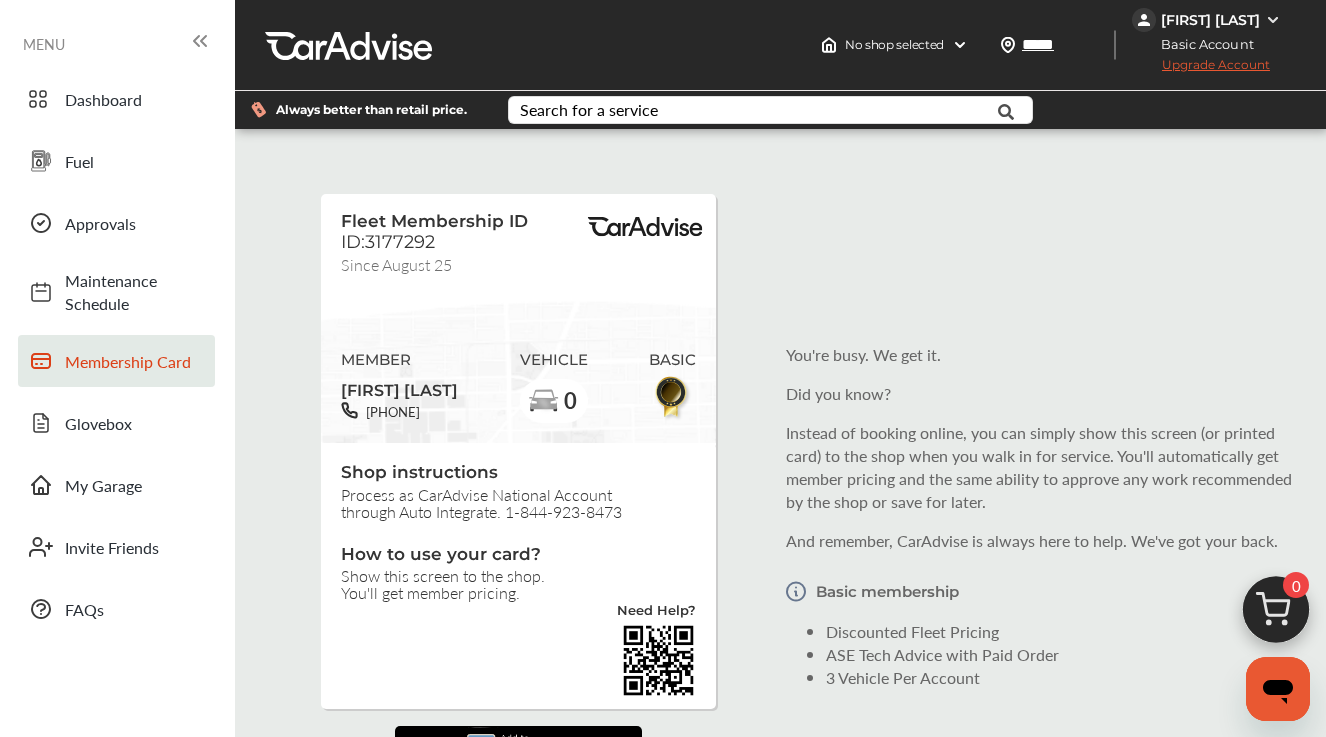 scroll, scrollTop: 0, scrollLeft: 0, axis: both 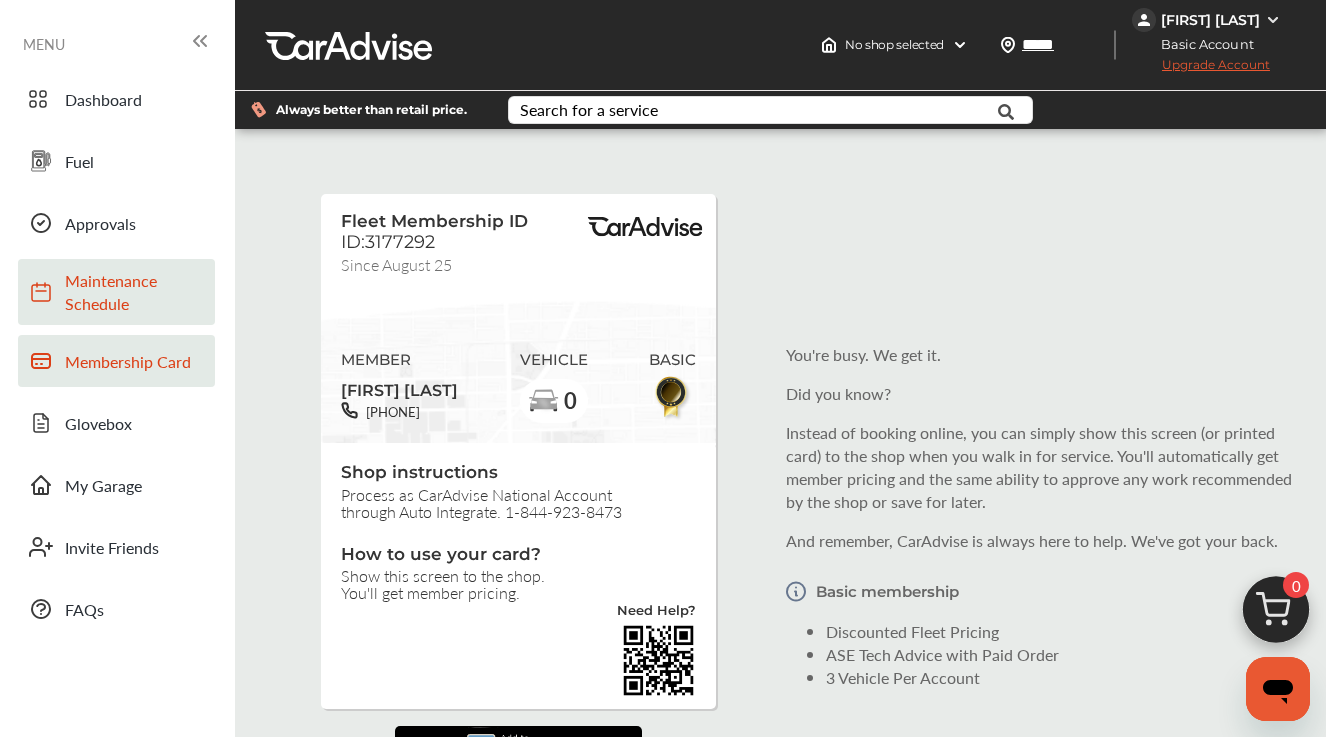 click on "Maintenance Schedule" at bounding box center (135, 292) 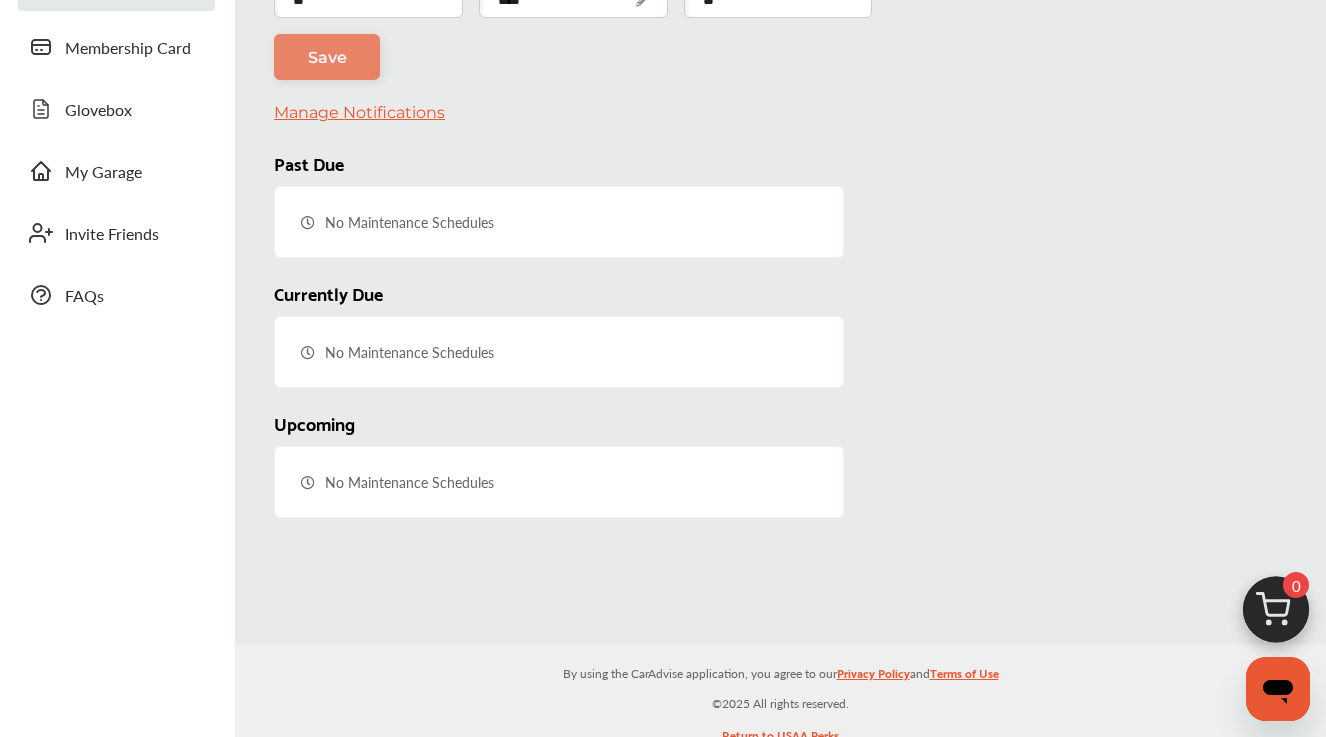 scroll, scrollTop: 315, scrollLeft: 0, axis: vertical 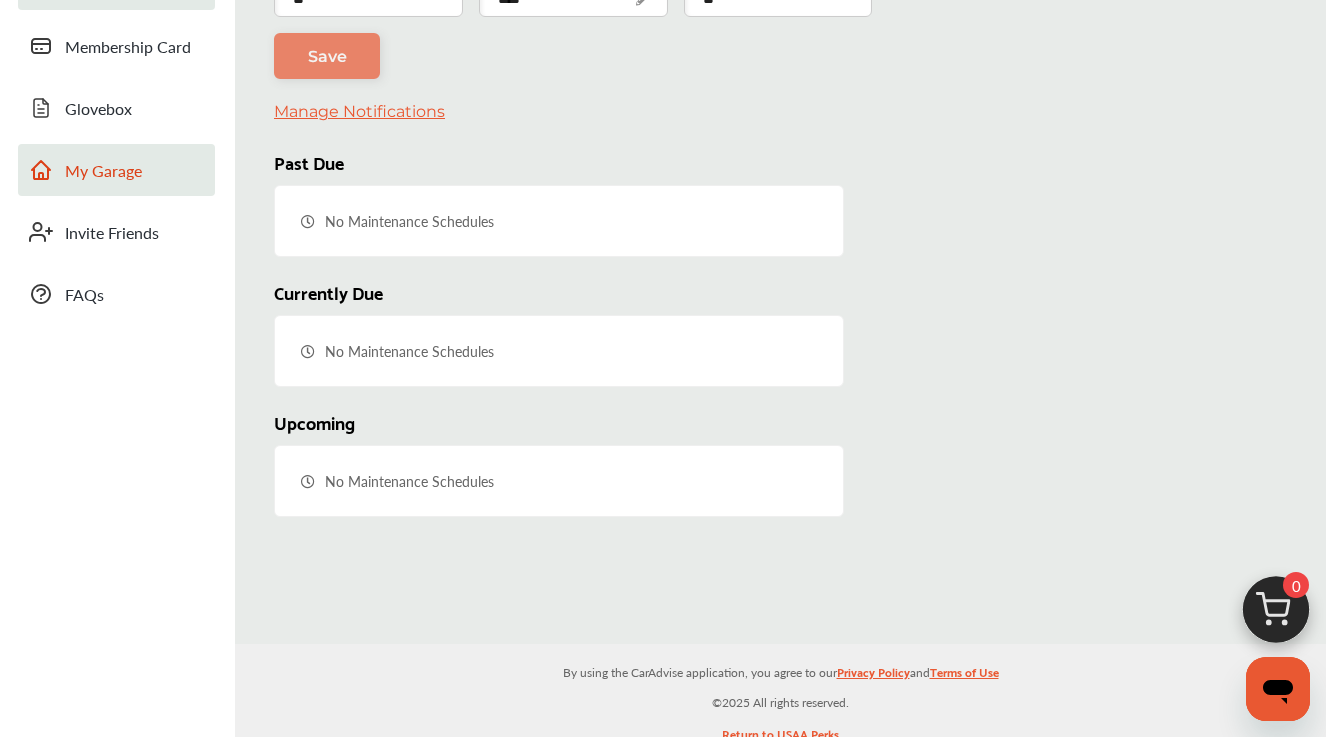 click on "My Garage" at bounding box center (135, 170) 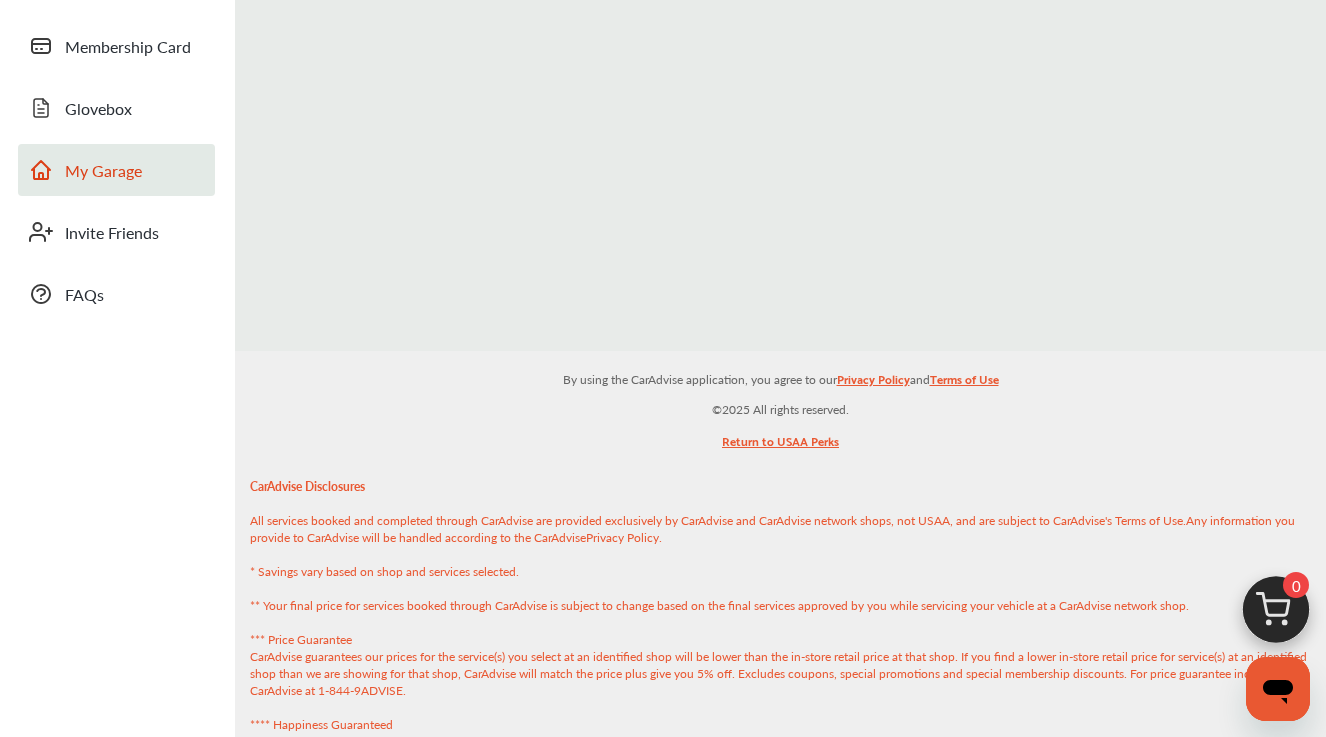 scroll, scrollTop: 0, scrollLeft: 0, axis: both 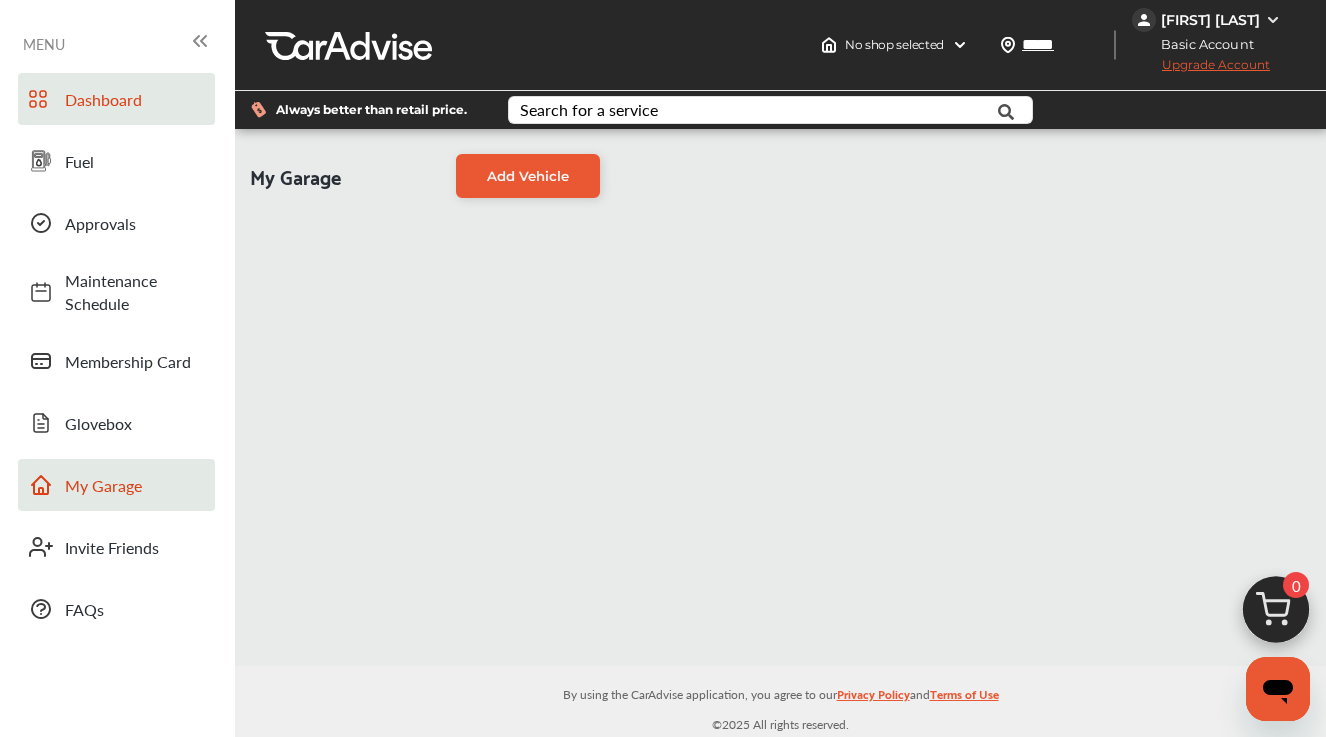 click on "Dashboard" at bounding box center [135, 99] 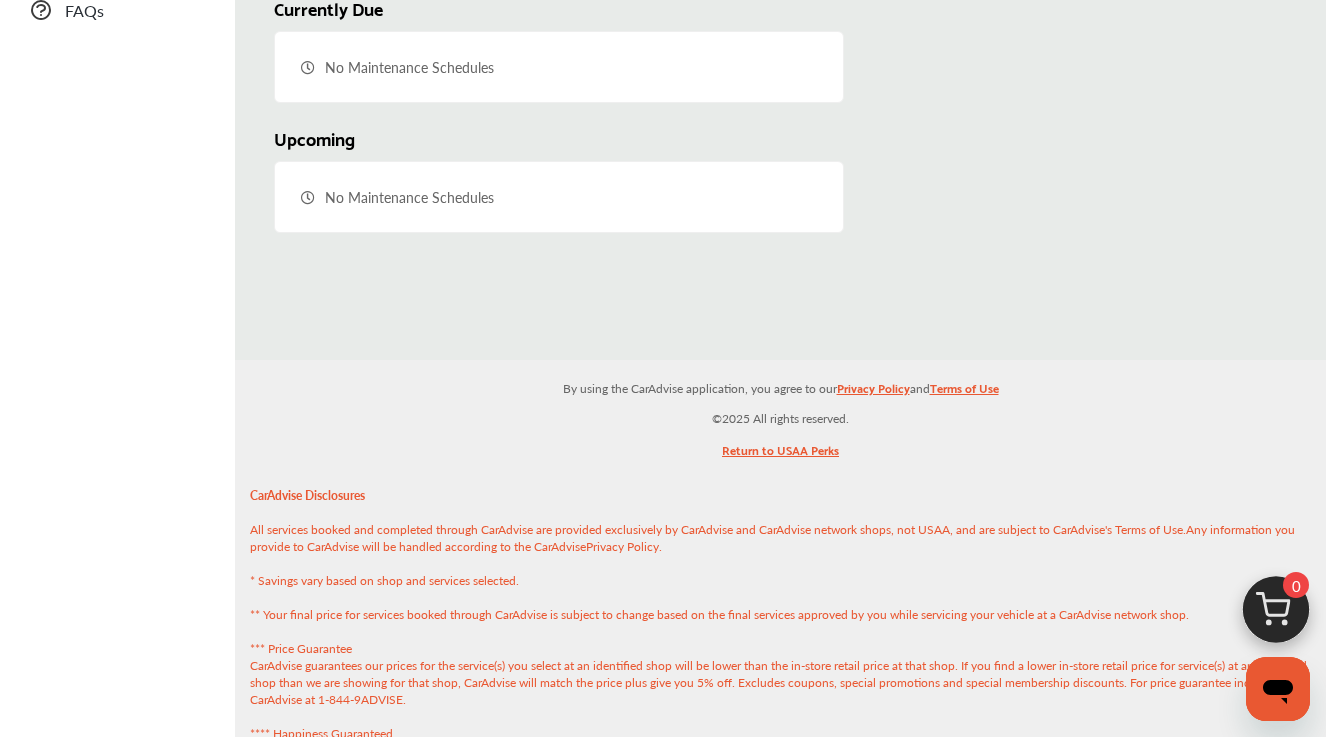 scroll, scrollTop: 602, scrollLeft: 0, axis: vertical 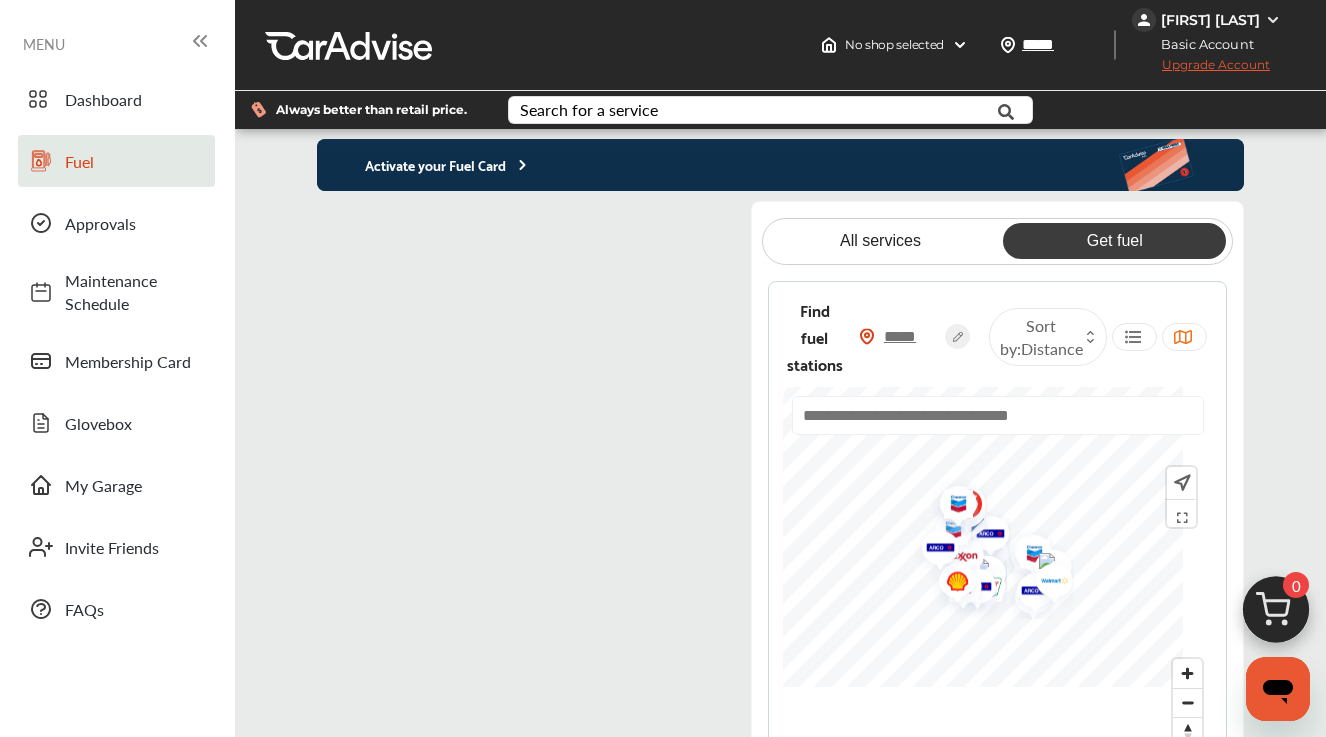 click on "MENU" at bounding box center [44, 44] 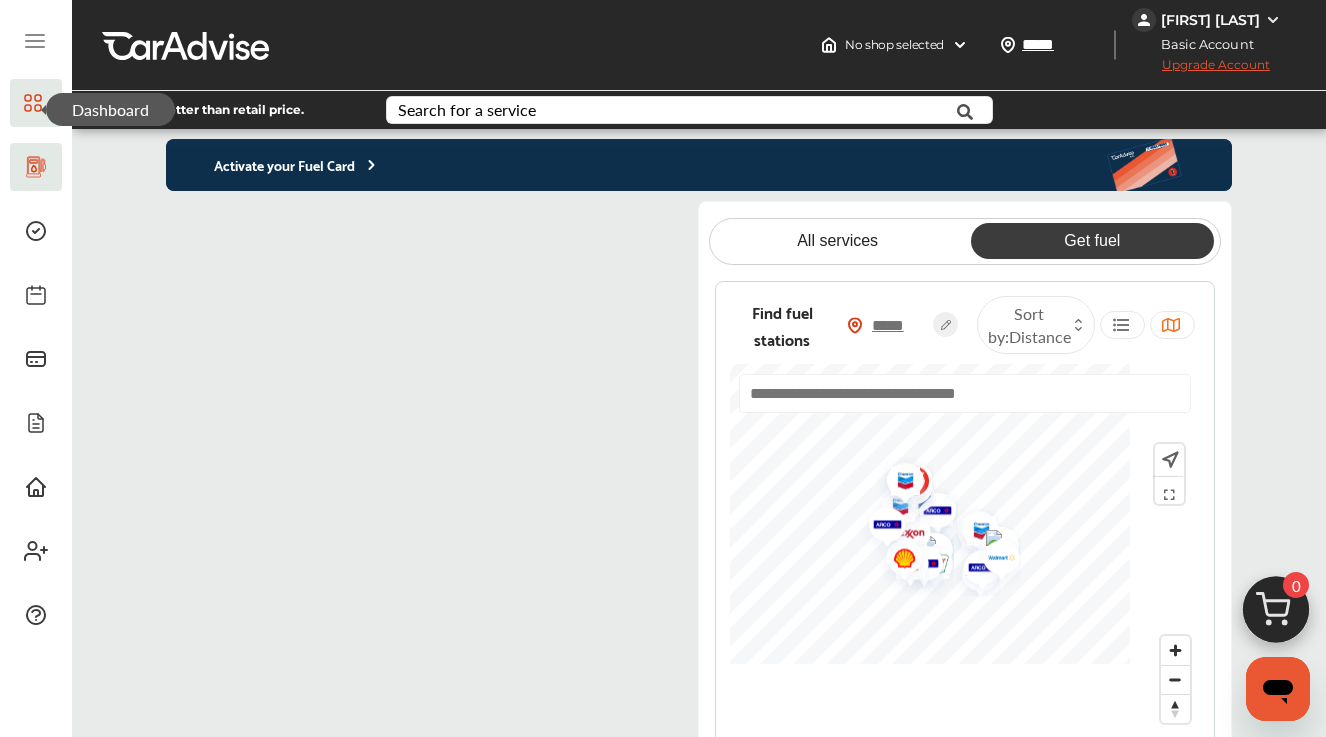 click at bounding box center (36, 103) 